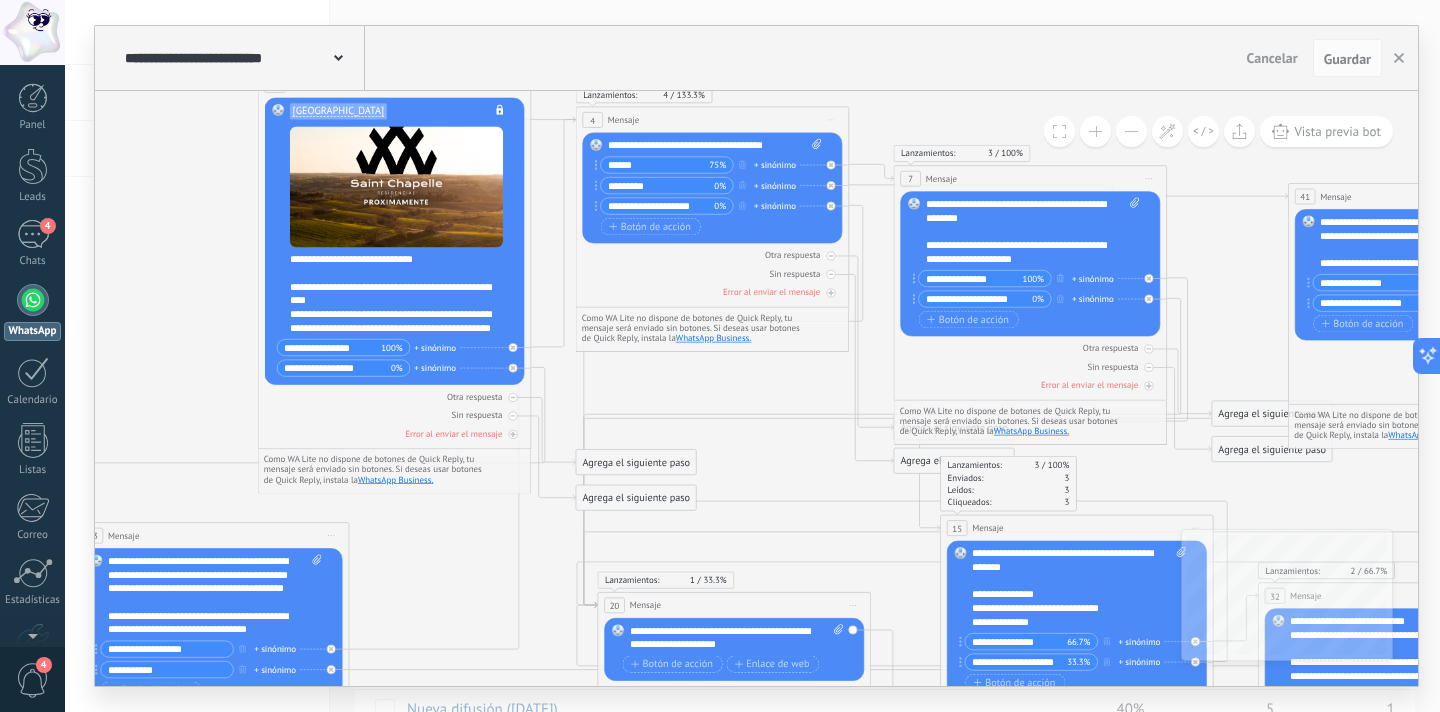 scroll, scrollTop: 0, scrollLeft: 0, axis: both 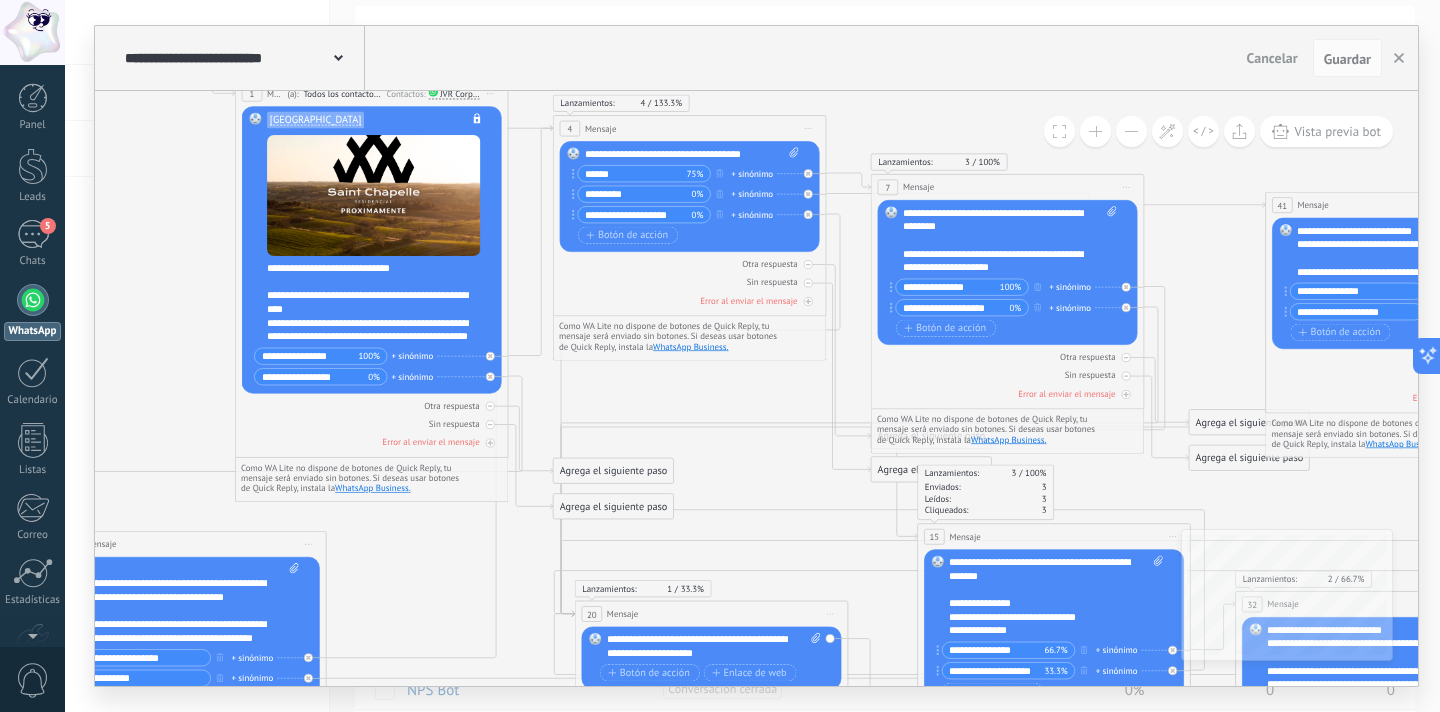 drag, startPoint x: 524, startPoint y: 525, endPoint x: 425, endPoint y: 545, distance: 101 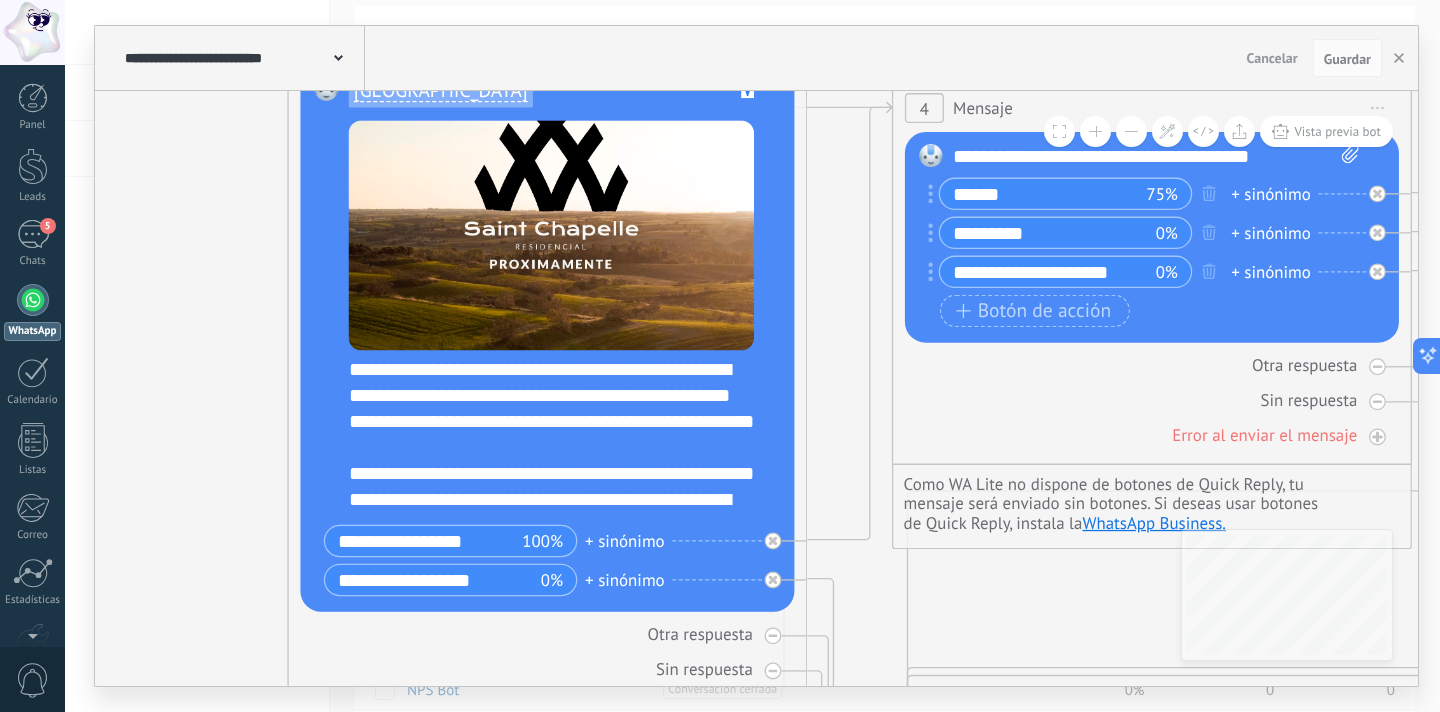 scroll, scrollTop: 104, scrollLeft: 0, axis: vertical 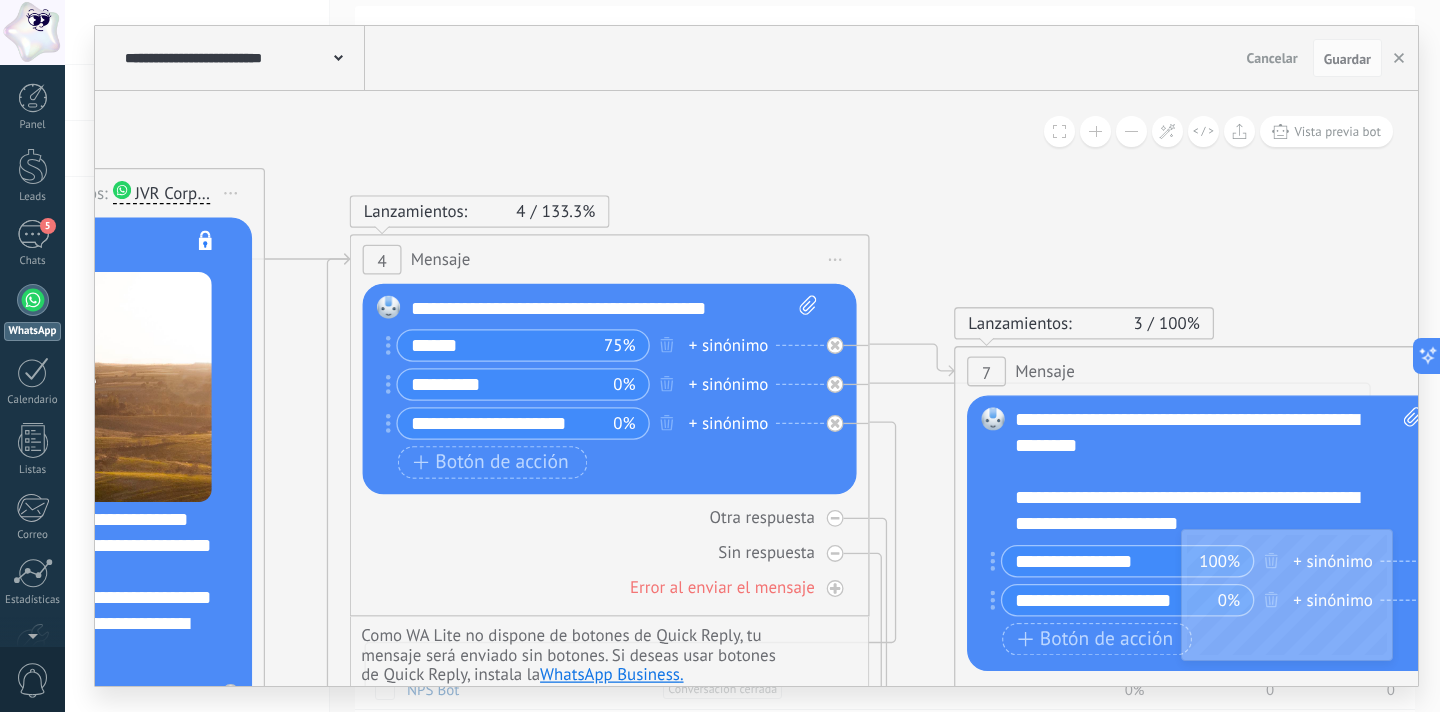 drag, startPoint x: 1099, startPoint y: 205, endPoint x: 949, endPoint y: 202, distance: 150.03 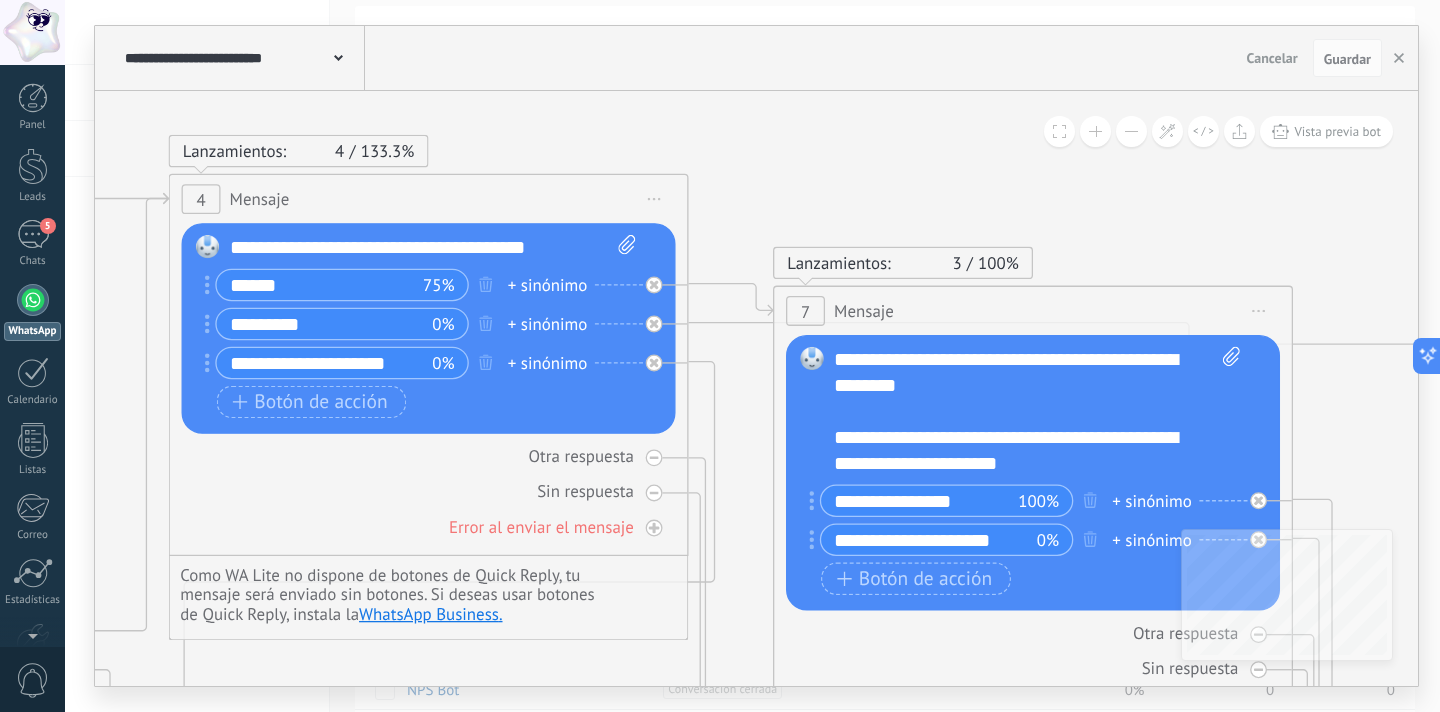 drag, startPoint x: 949, startPoint y: 202, endPoint x: 772, endPoint y: 149, distance: 184.76471 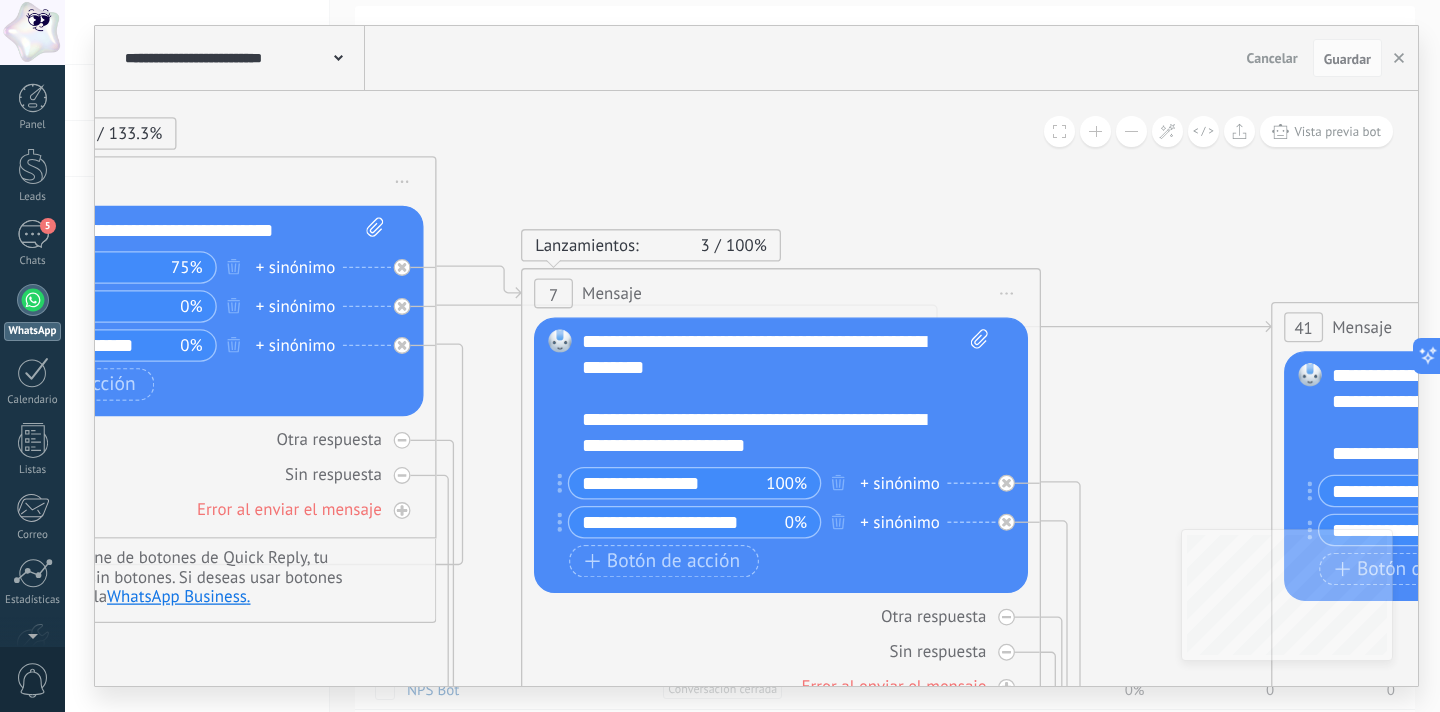 drag, startPoint x: 823, startPoint y: 184, endPoint x: 571, endPoint y: 159, distance: 253.23705 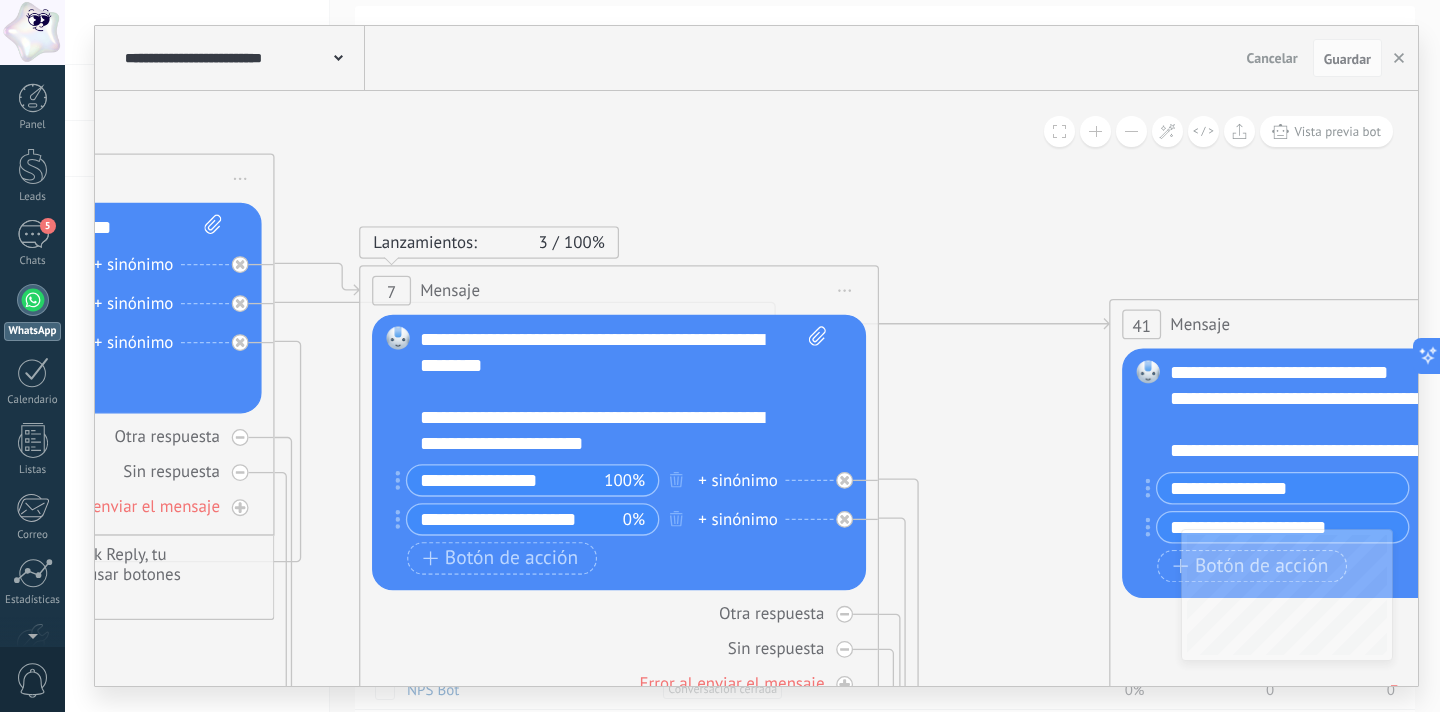 drag, startPoint x: 1045, startPoint y: 407, endPoint x: 733, endPoint y: 404, distance: 312.01443 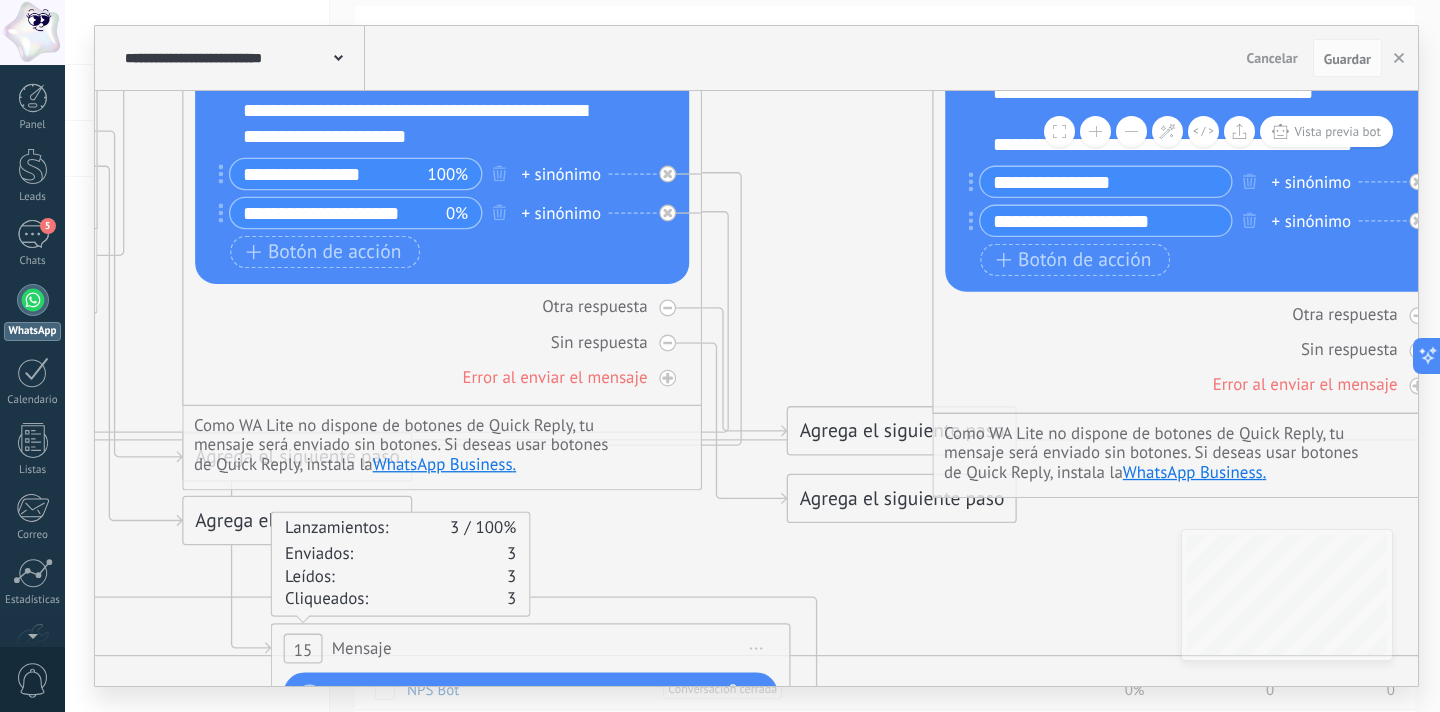 drag, startPoint x: 858, startPoint y: 423, endPoint x: 829, endPoint y: 102, distance: 322.3073 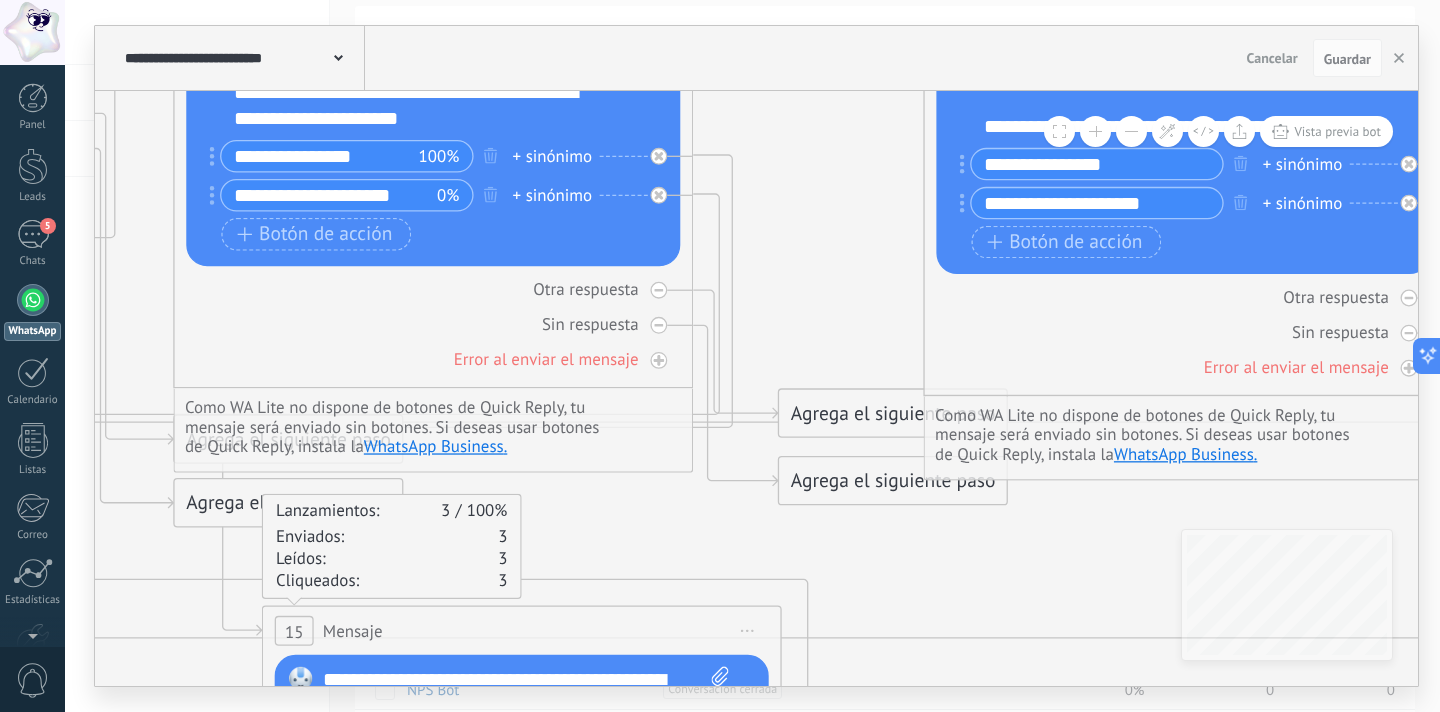 drag, startPoint x: 633, startPoint y: 554, endPoint x: 655, endPoint y: 217, distance: 337.71735 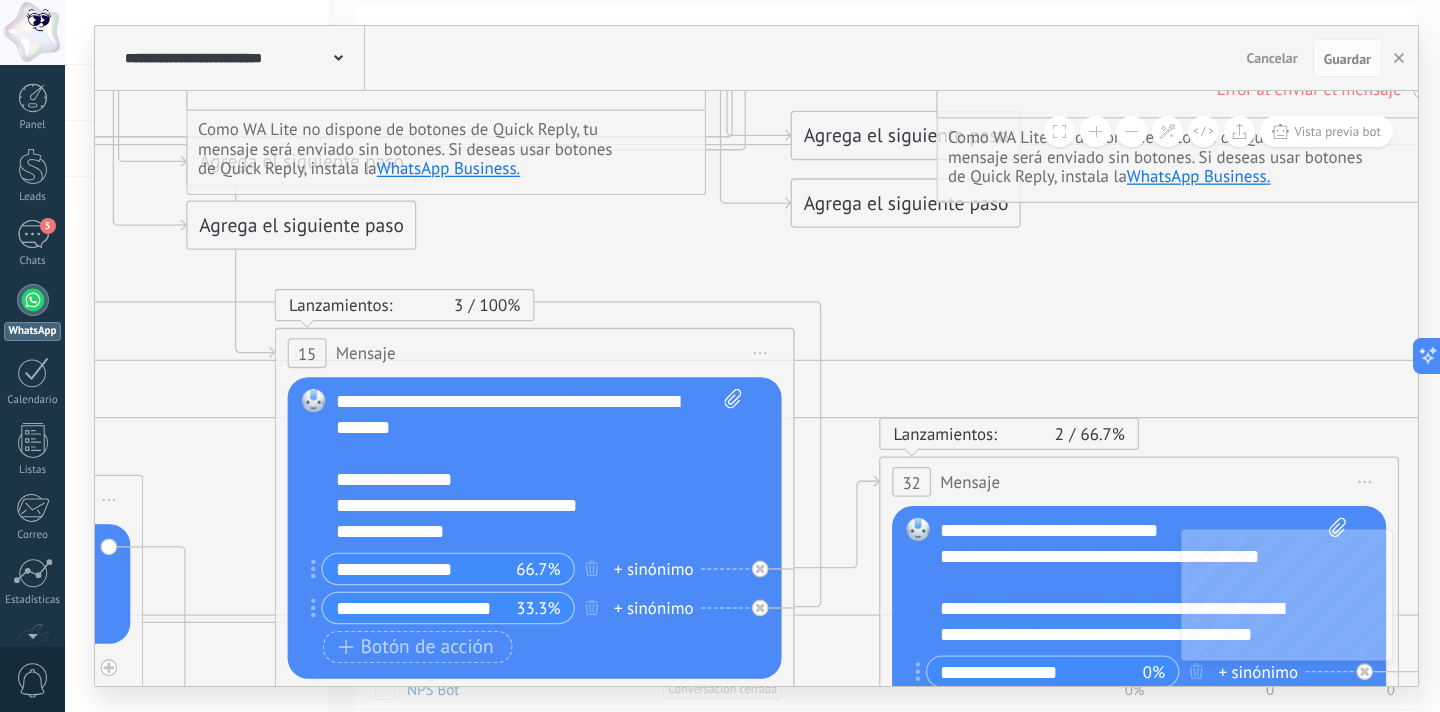 drag, startPoint x: 674, startPoint y: 522, endPoint x: 687, endPoint y: 245, distance: 277.3049 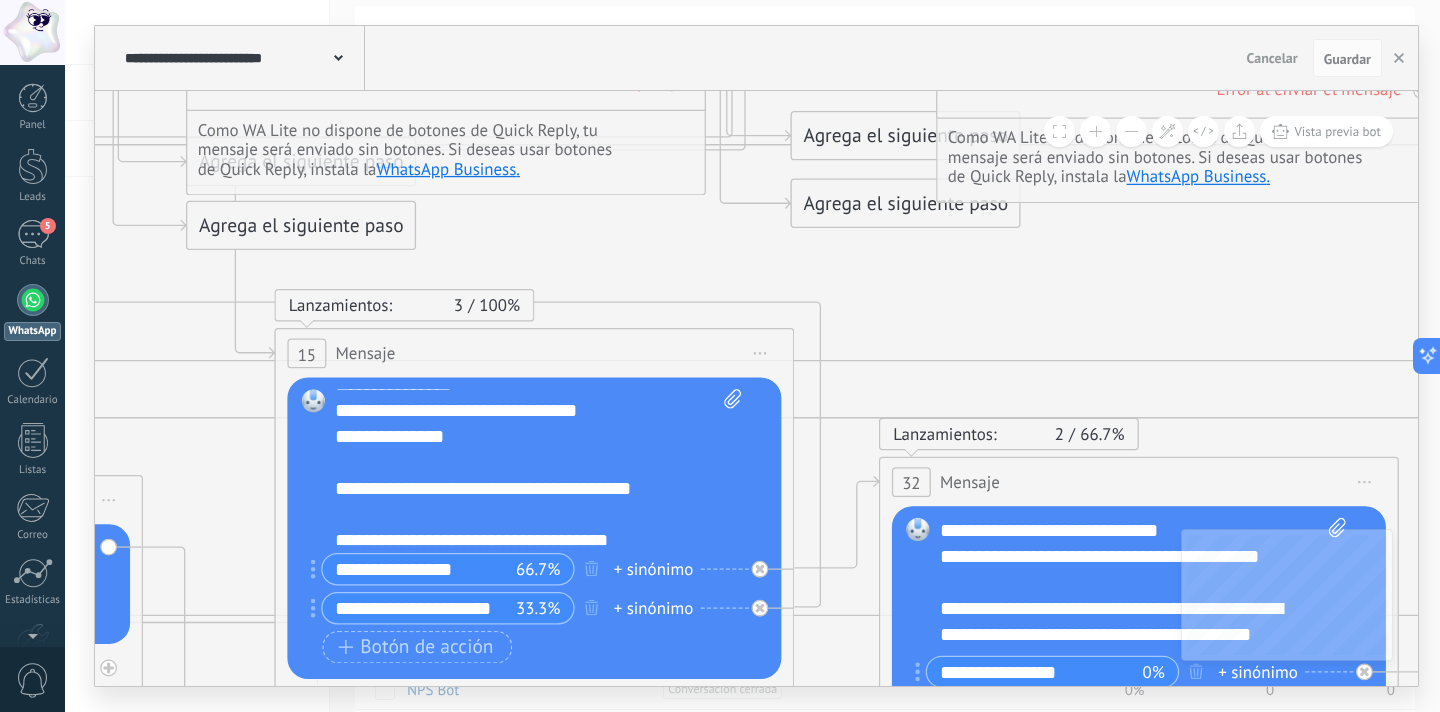 scroll, scrollTop: 80, scrollLeft: 0, axis: vertical 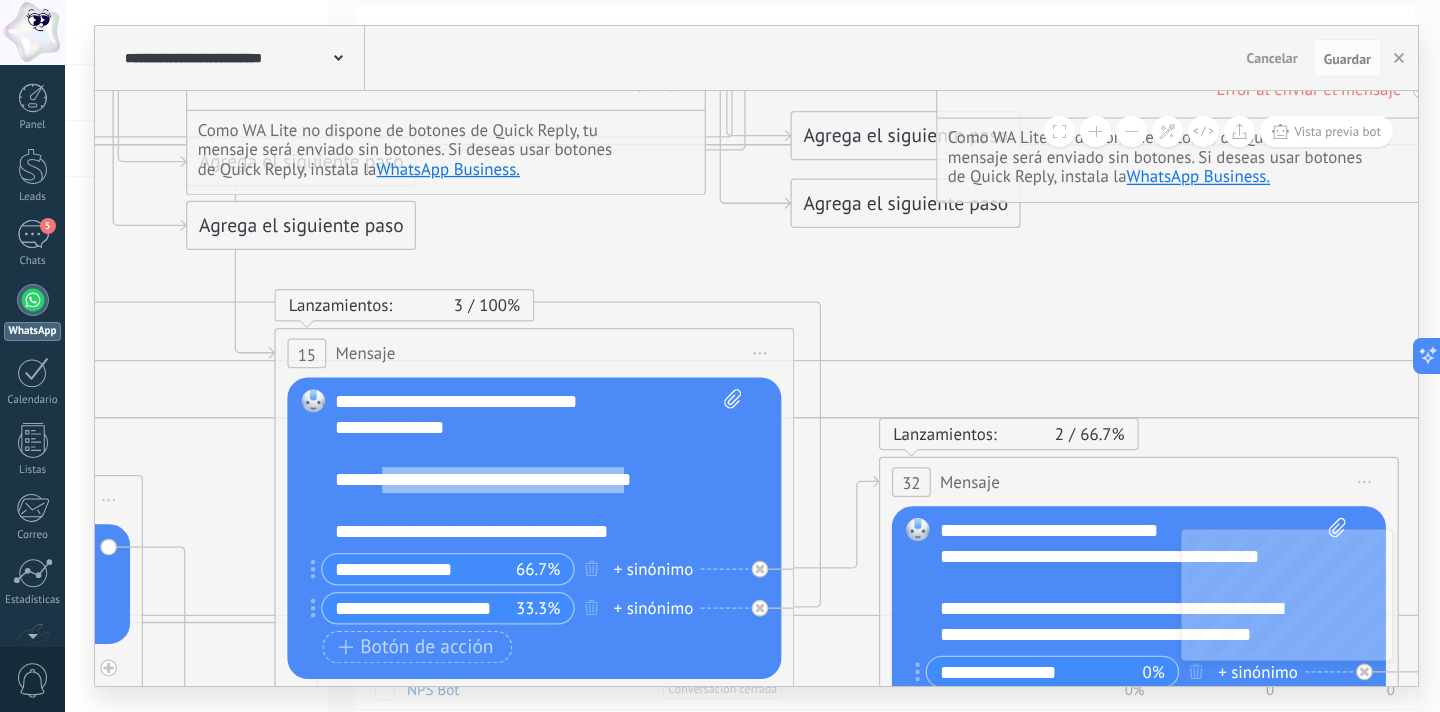drag, startPoint x: 392, startPoint y: 484, endPoint x: 662, endPoint y: 480, distance: 270.02963 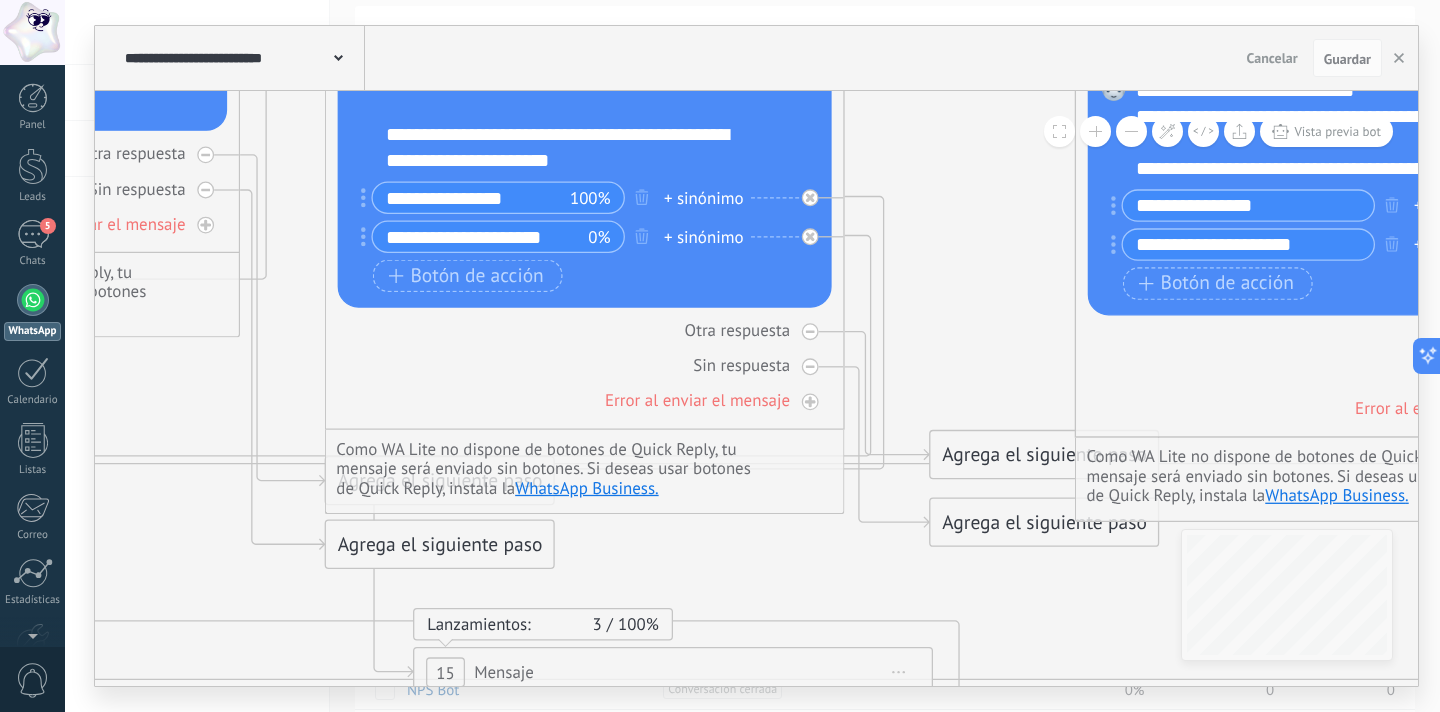 drag, startPoint x: 512, startPoint y: 136, endPoint x: 664, endPoint y: 574, distance: 463.62485 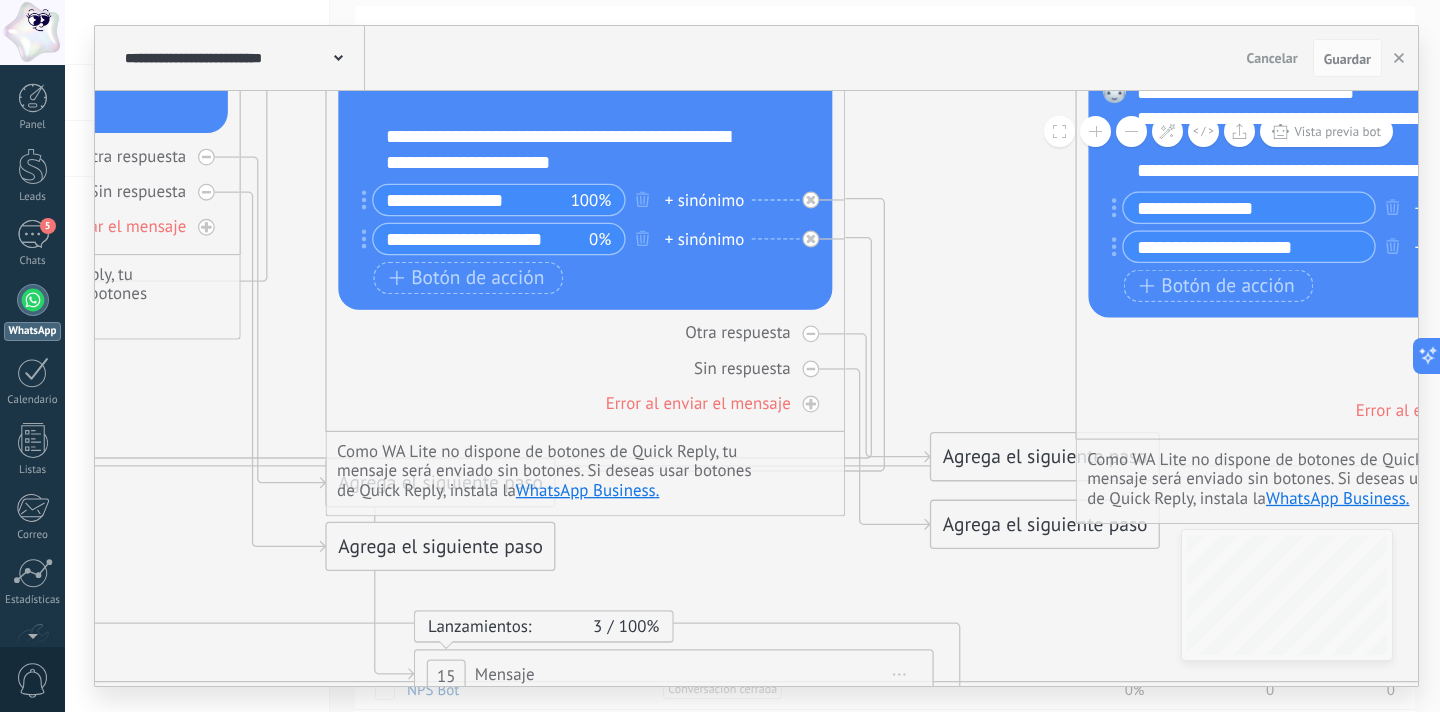 drag, startPoint x: 449, startPoint y: 397, endPoint x: 803, endPoint y: 740, distance: 492.9148 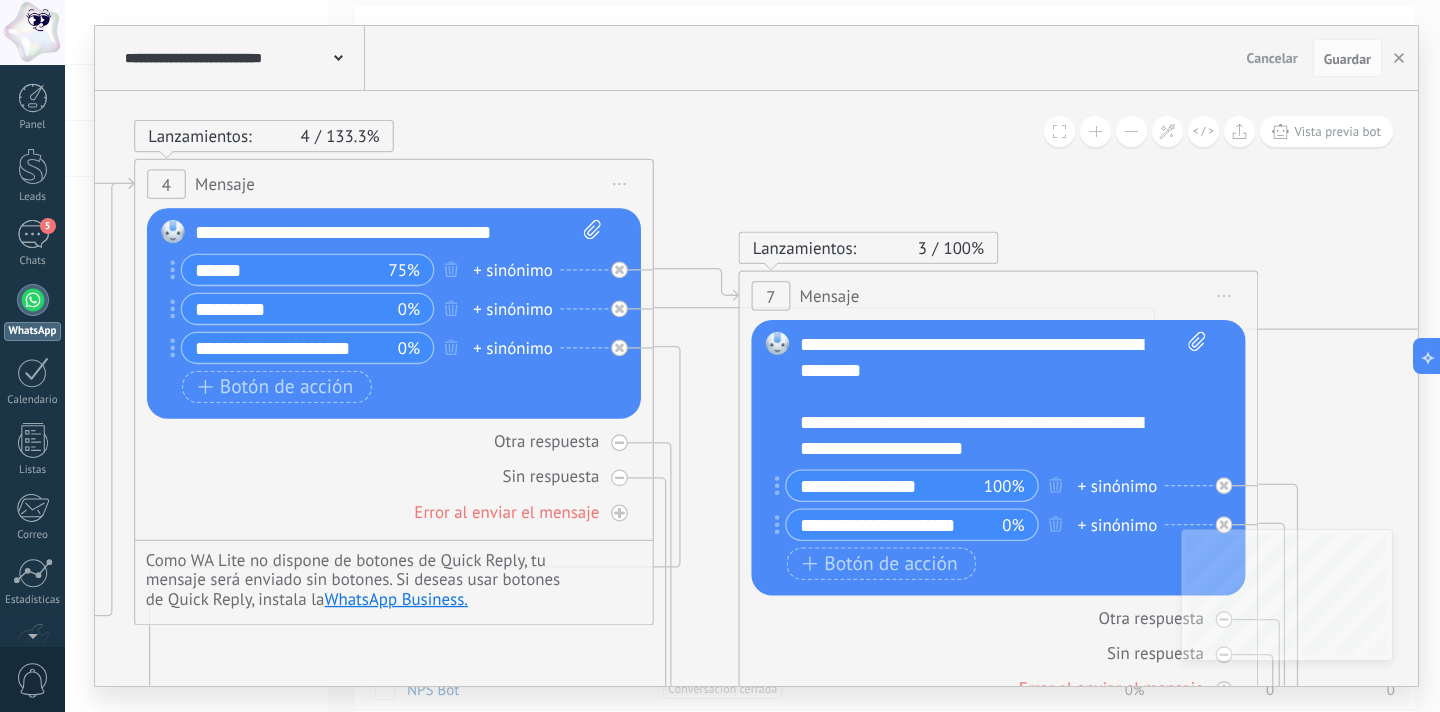 drag, startPoint x: 294, startPoint y: 354, endPoint x: 707, endPoint y: 639, distance: 501.7908 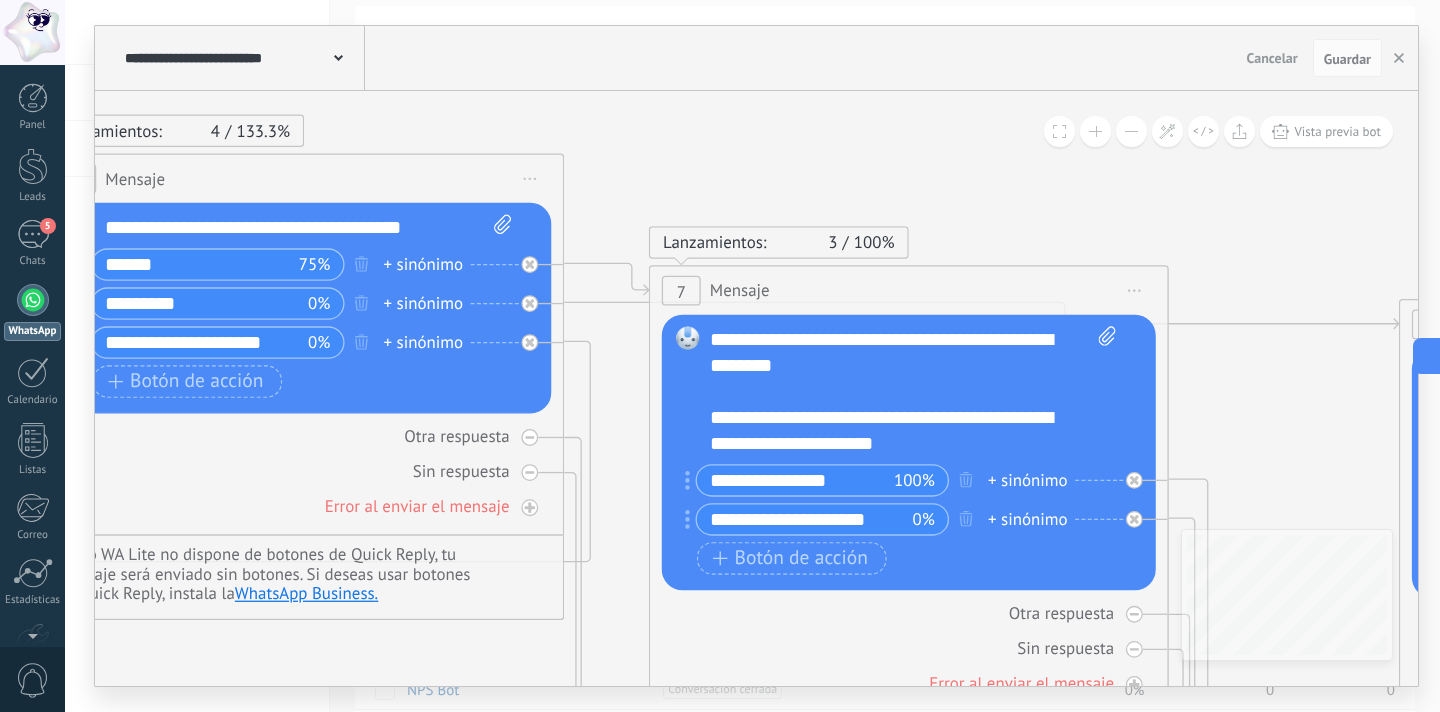 drag, startPoint x: 715, startPoint y: 480, endPoint x: 667, endPoint y: 493, distance: 49.729267 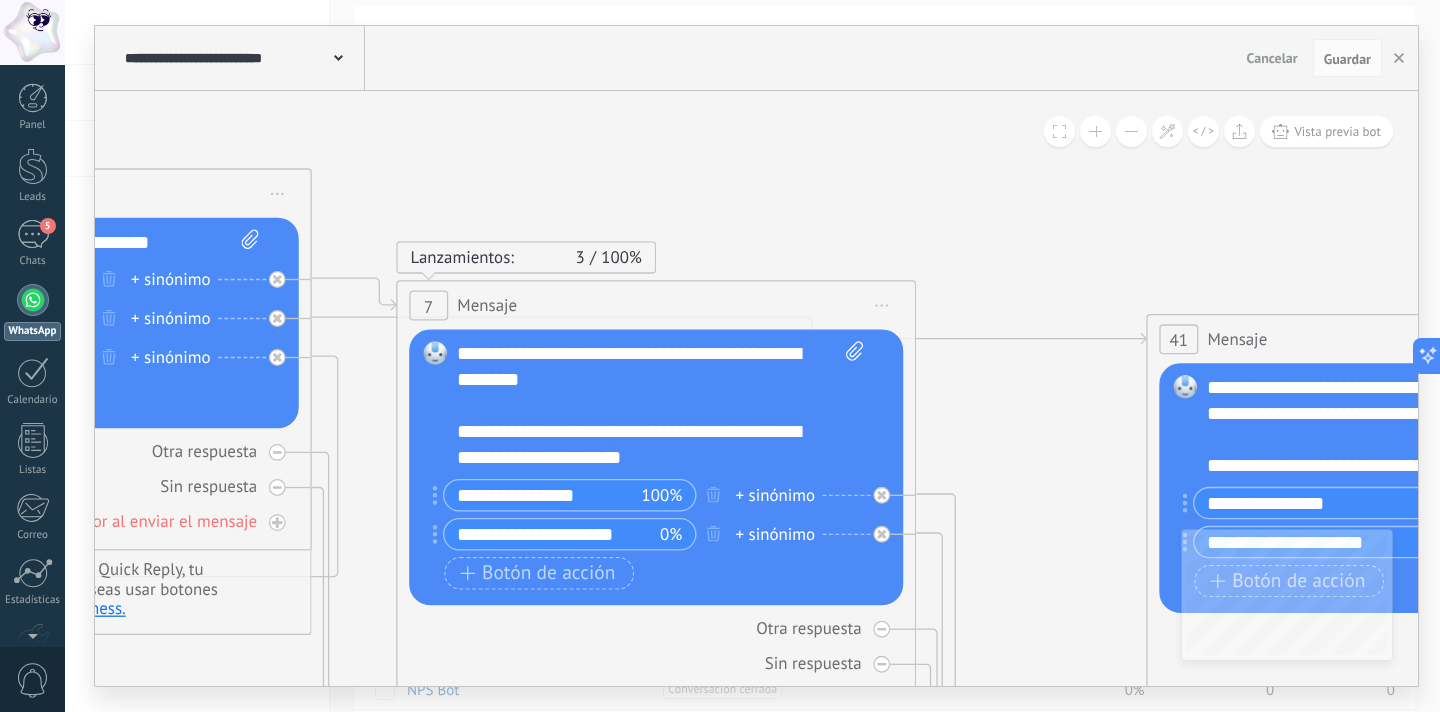 drag, startPoint x: 651, startPoint y: 416, endPoint x: 286, endPoint y: 422, distance: 365.04932 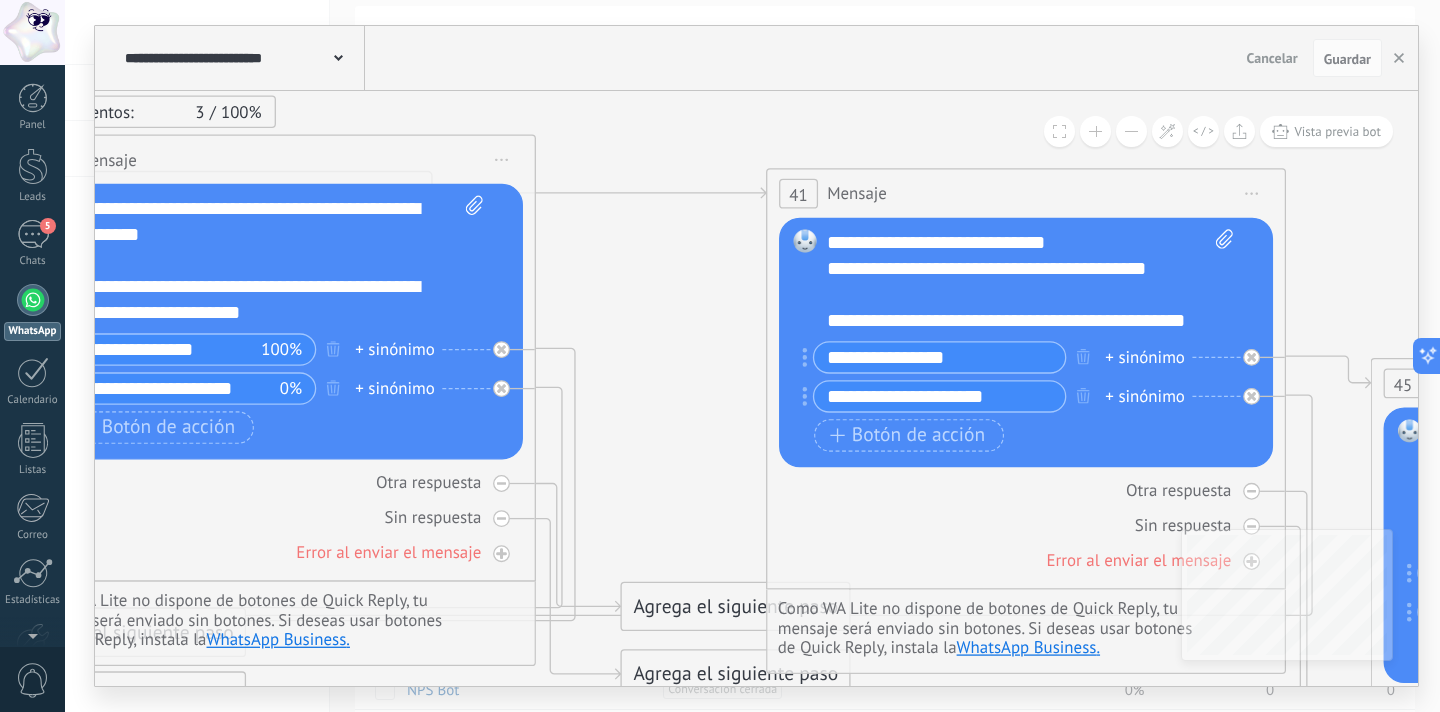 drag, startPoint x: 882, startPoint y: 432, endPoint x: 533, endPoint y: 268, distance: 385.6125 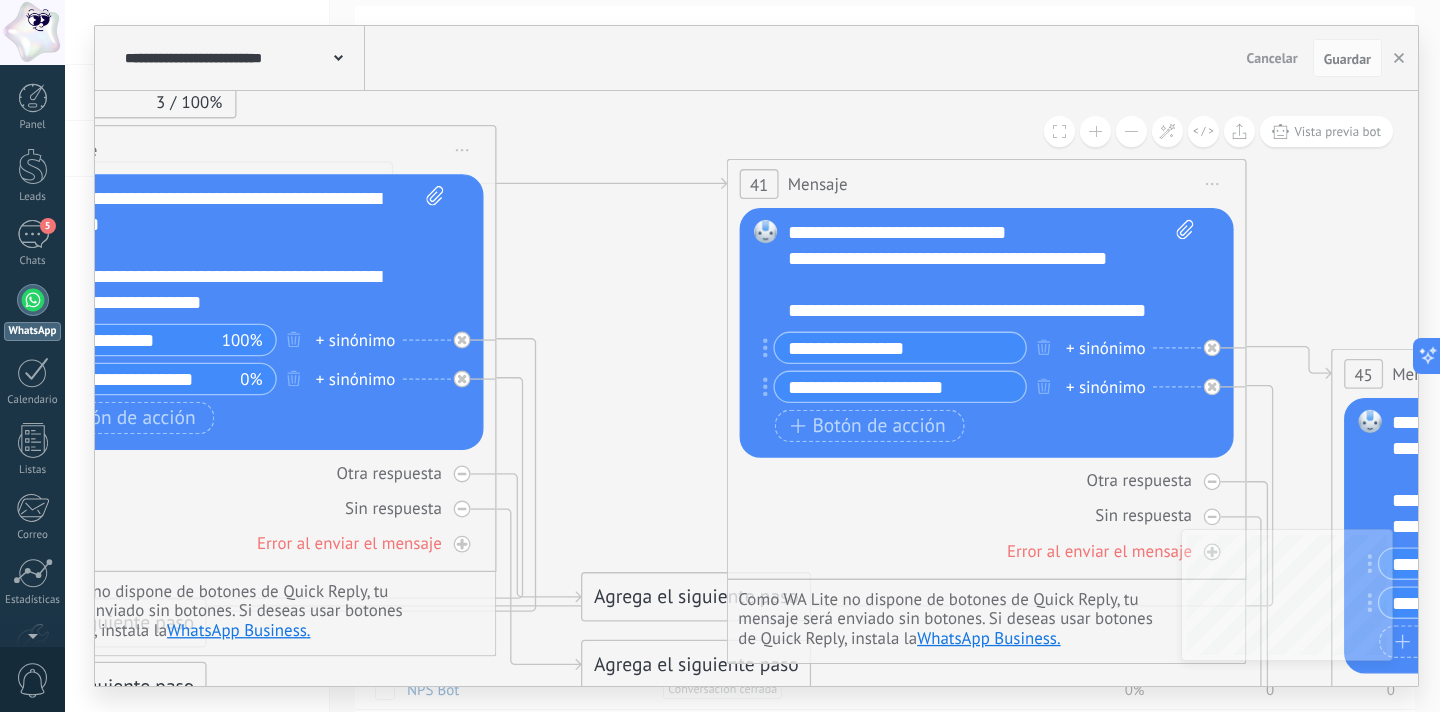 click on "**********" at bounding box center (991, 272) 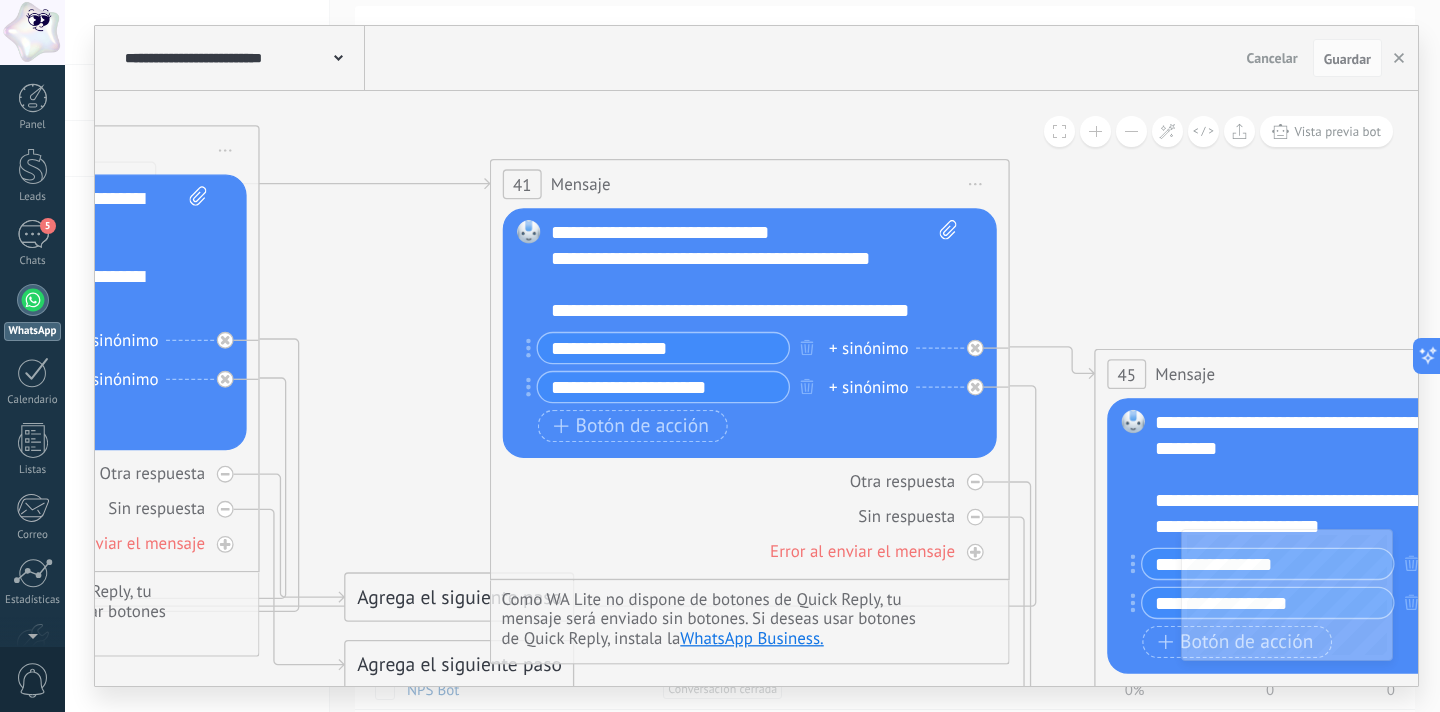 drag, startPoint x: 667, startPoint y: 268, endPoint x: 432, endPoint y: 270, distance: 235.00851 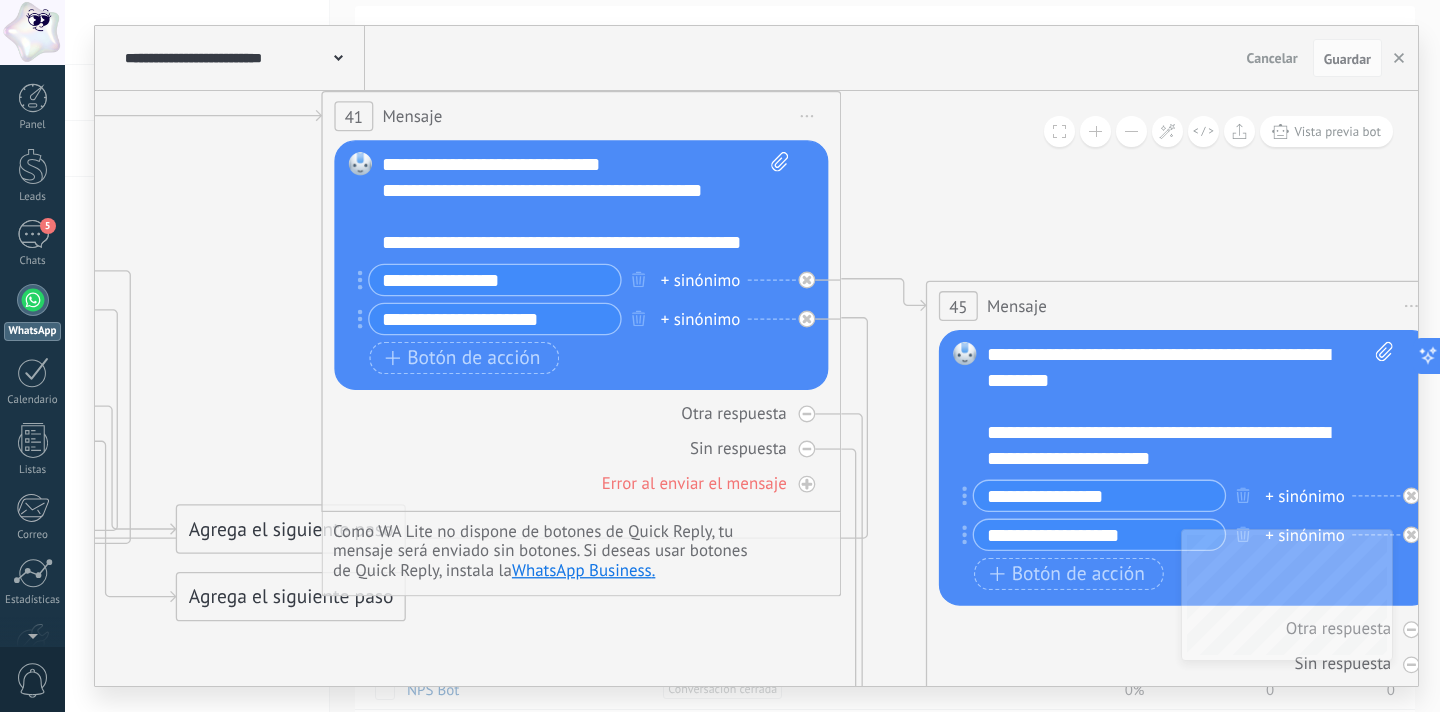 drag, startPoint x: 1037, startPoint y: 290, endPoint x: 863, endPoint y: 219, distance: 187.92818 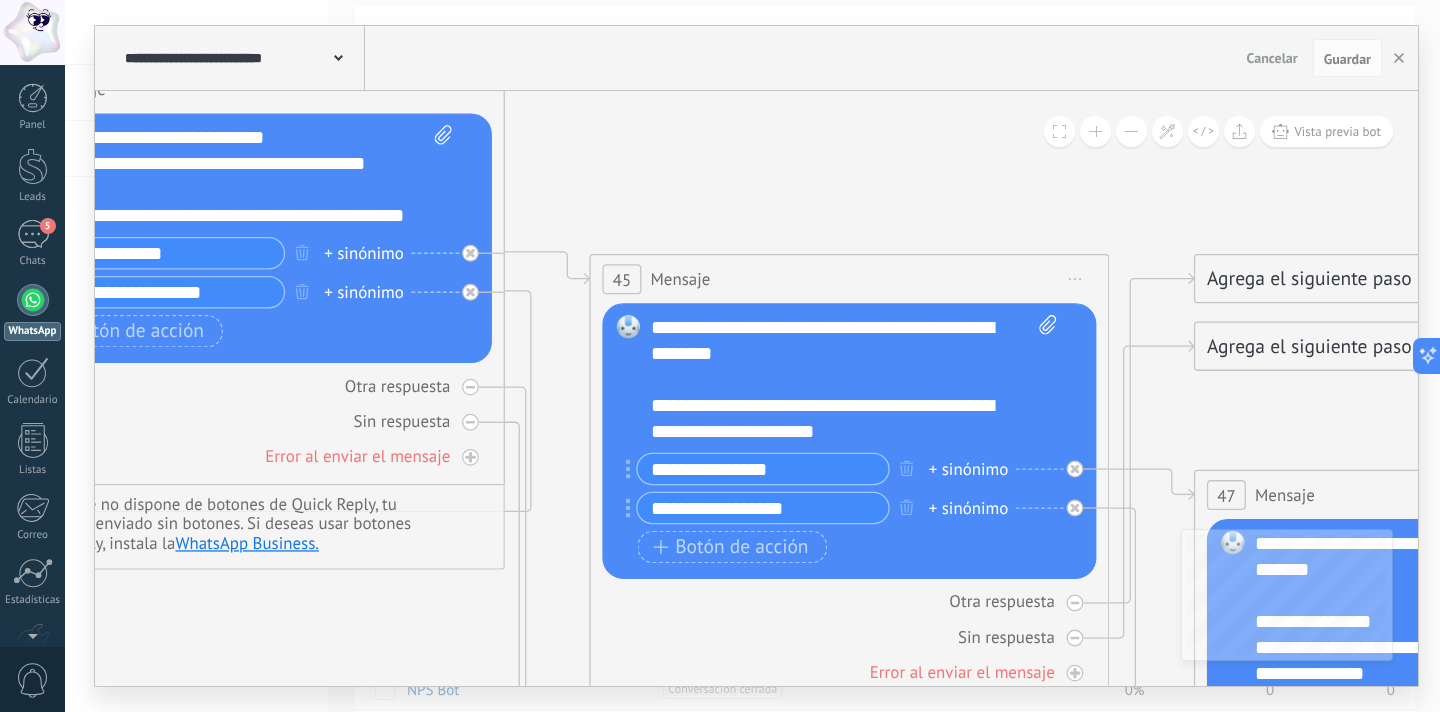 drag, startPoint x: 850, startPoint y: 335, endPoint x: 539, endPoint y: 385, distance: 314.99365 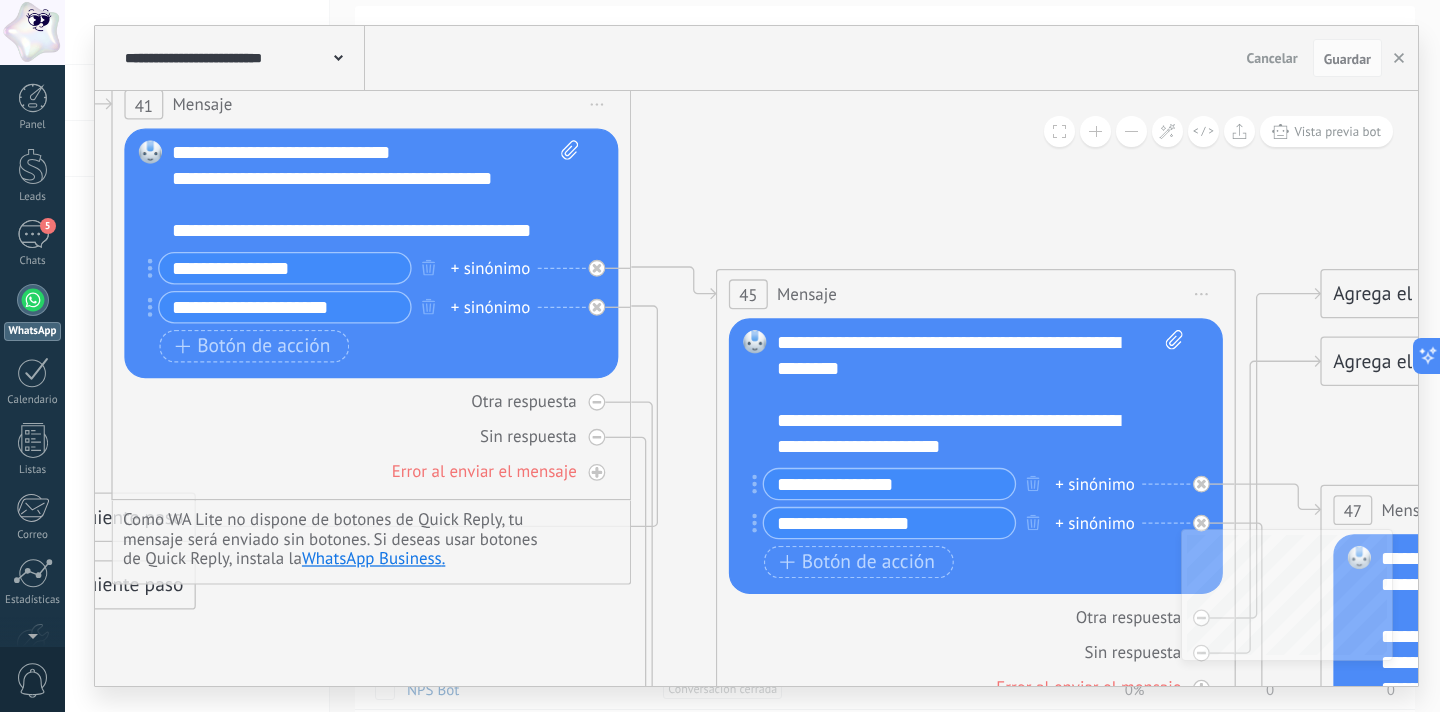 drag, startPoint x: 757, startPoint y: 202, endPoint x: 892, endPoint y: 215, distance: 135.62448 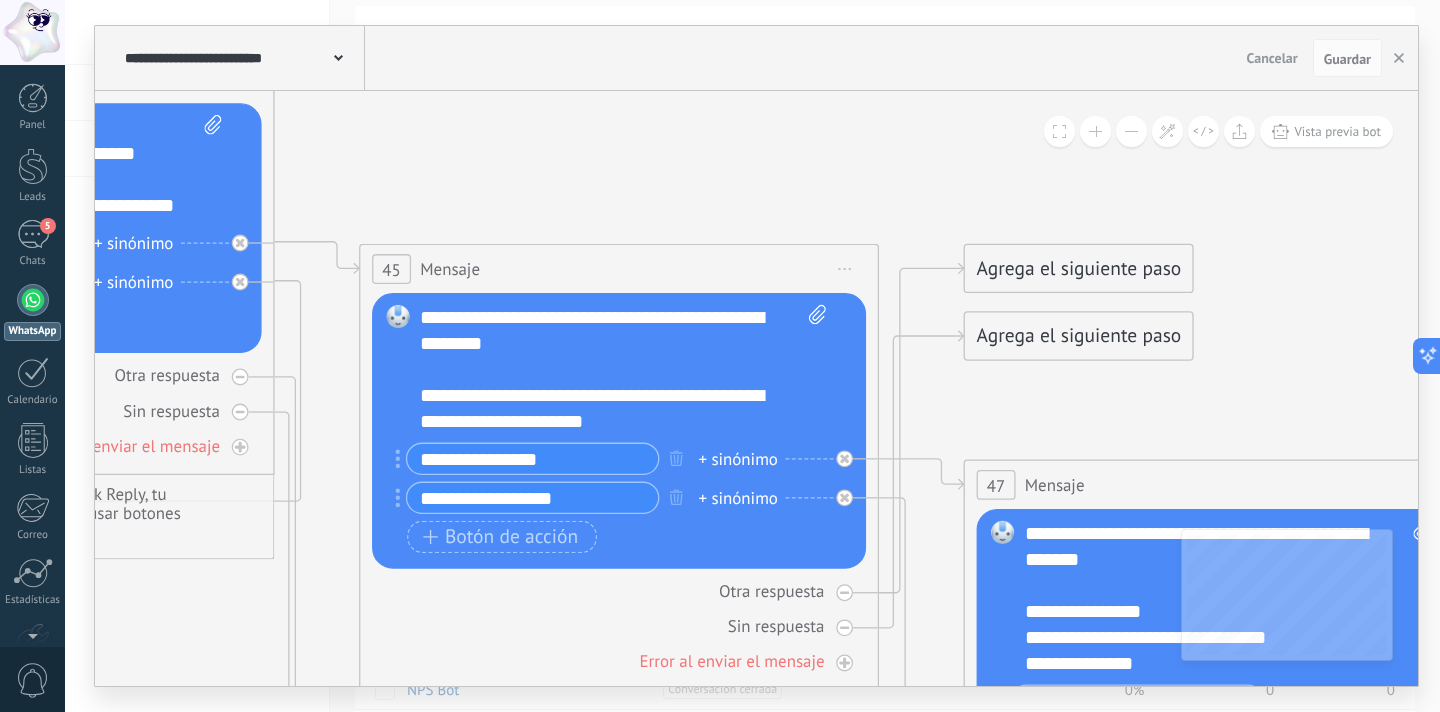 drag, startPoint x: 901, startPoint y: 224, endPoint x: 546, endPoint y: 200, distance: 355.81033 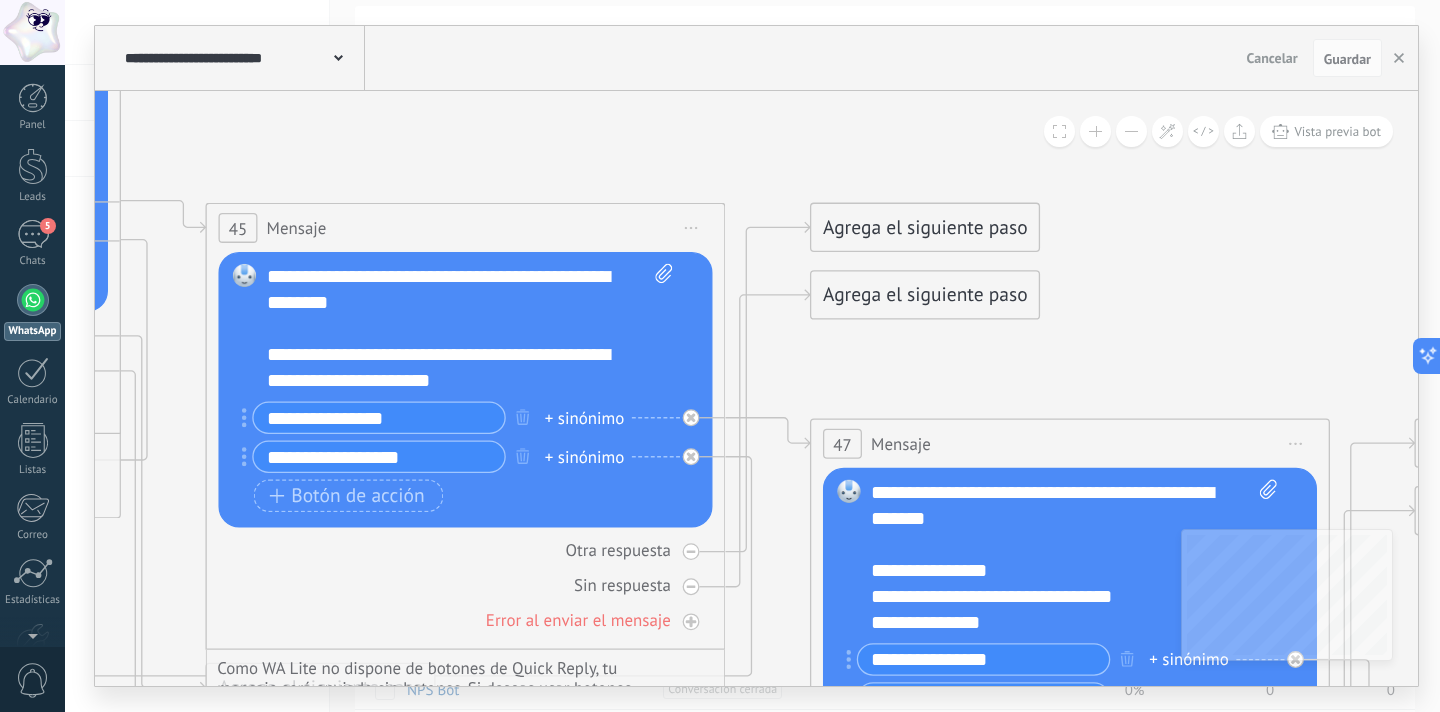 drag, startPoint x: 722, startPoint y: 195, endPoint x: 560, endPoint y: 149, distance: 168.40428 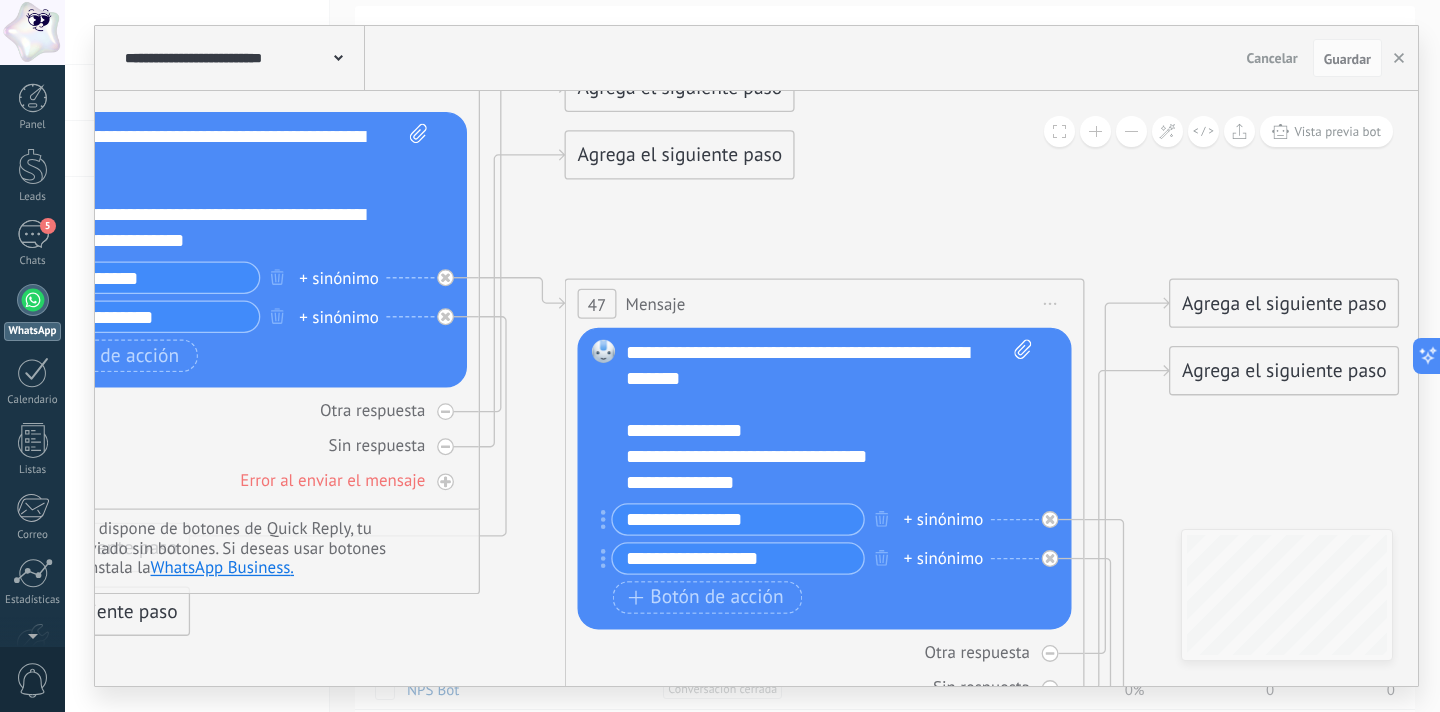 click 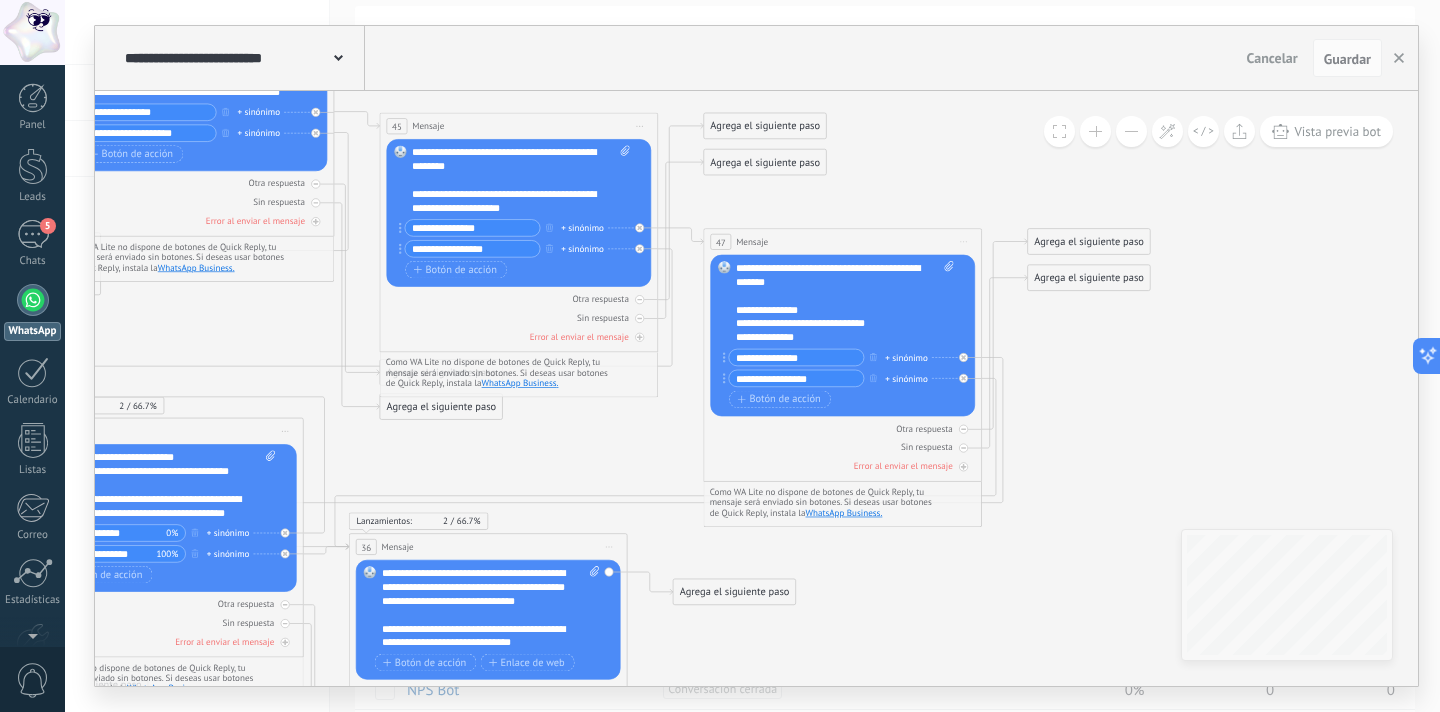 drag, startPoint x: 422, startPoint y: 410, endPoint x: 620, endPoint y: 454, distance: 202.82997 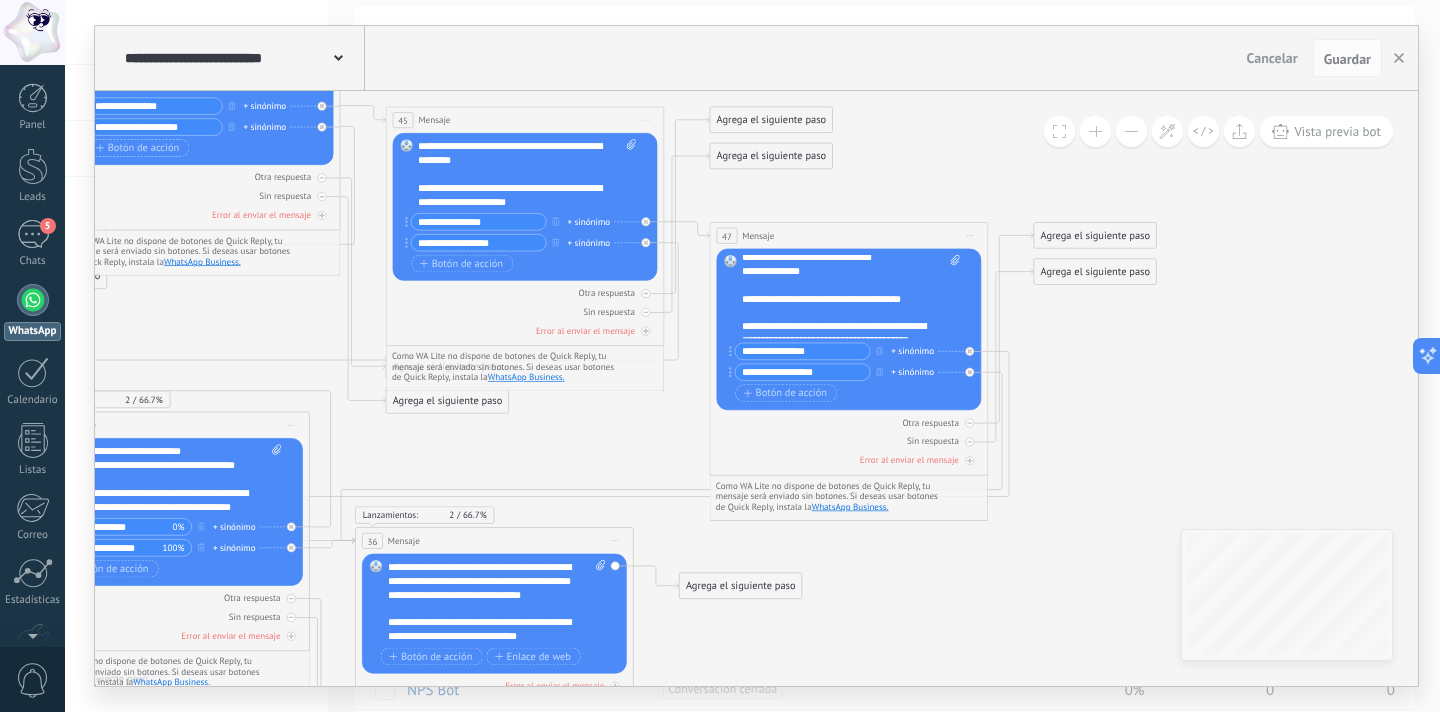 scroll, scrollTop: 100, scrollLeft: 0, axis: vertical 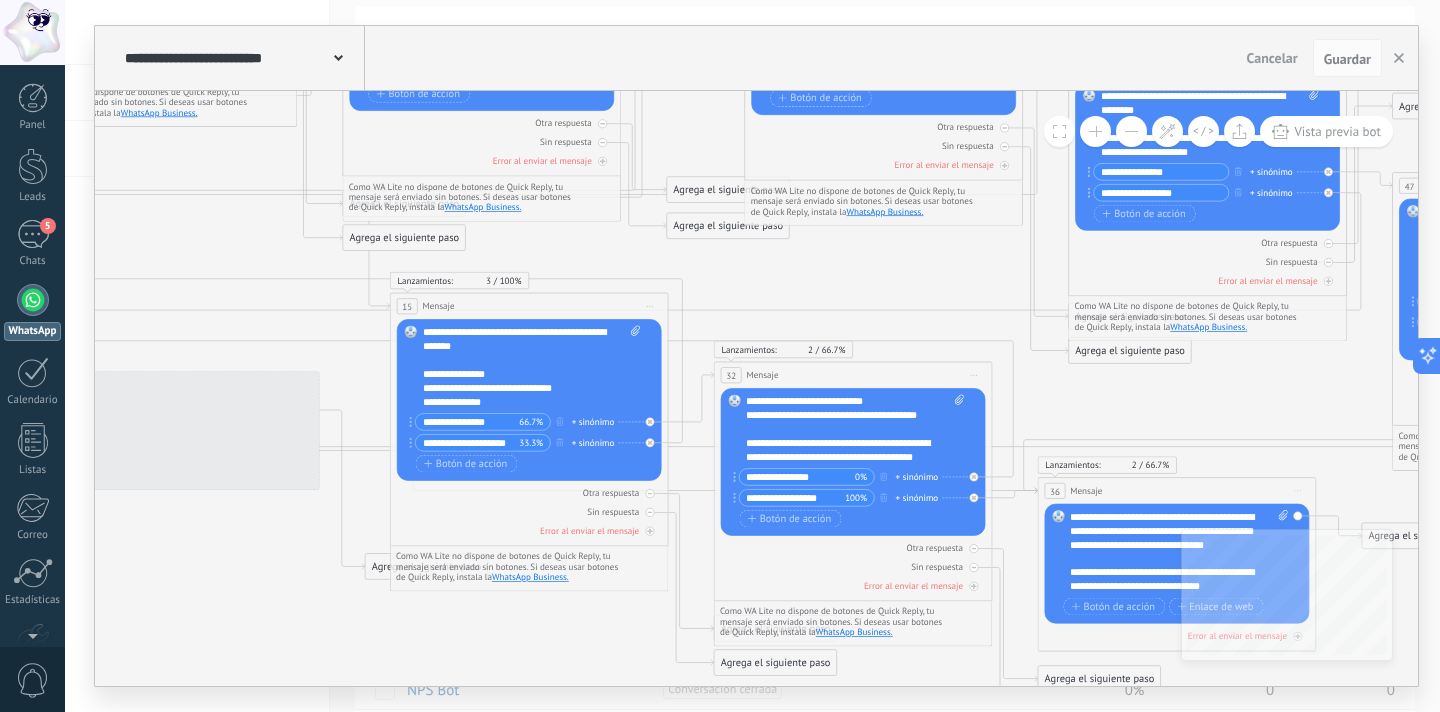 drag, startPoint x: 407, startPoint y: 438, endPoint x: 1090, endPoint y: 388, distance: 684.8277 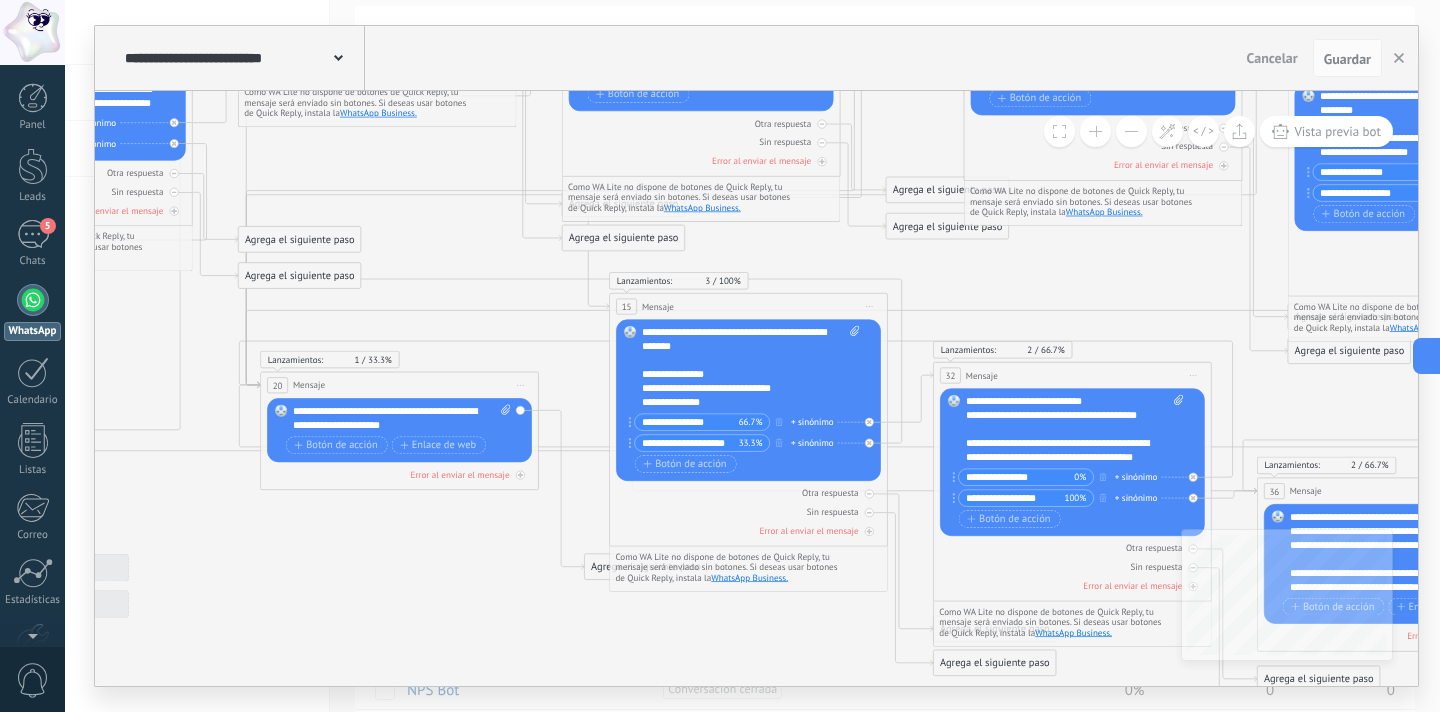 drag, startPoint x: 197, startPoint y: 541, endPoint x: 414, endPoint y: 539, distance: 217.00922 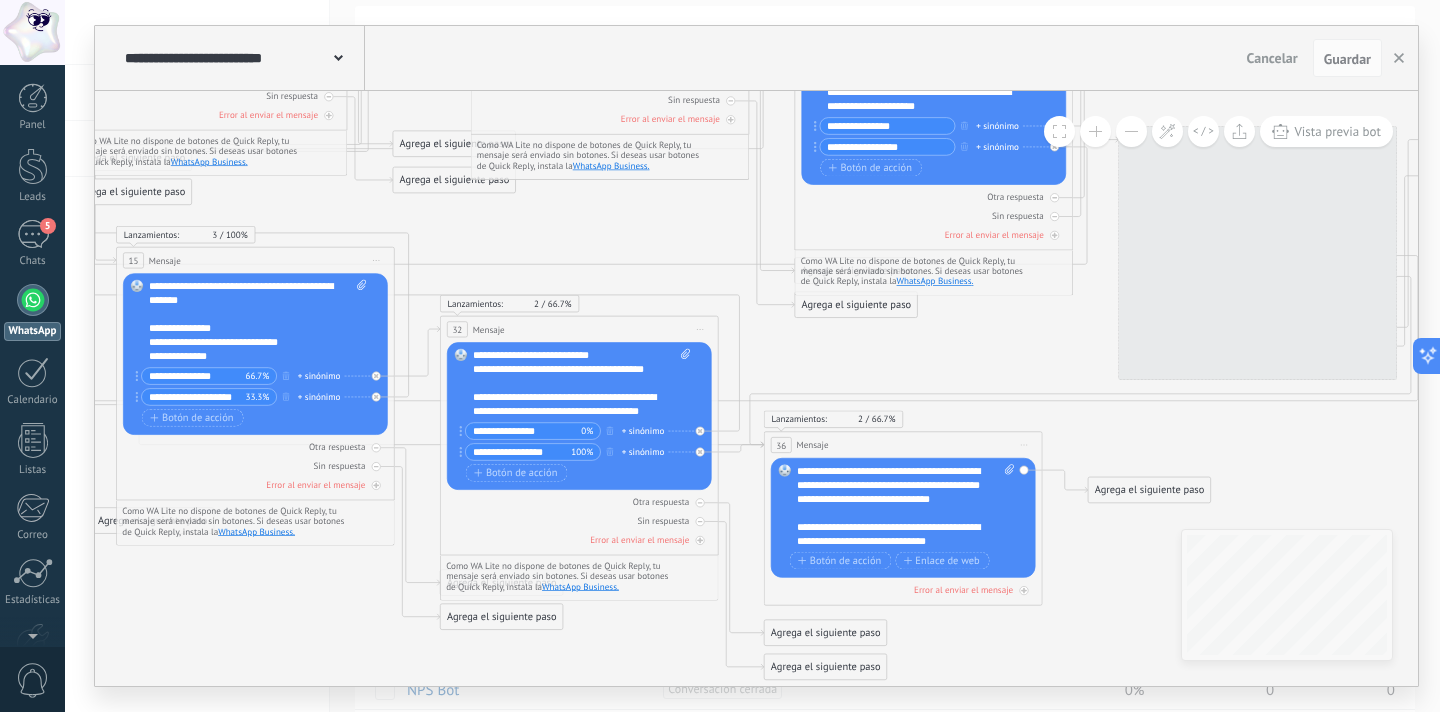 drag, startPoint x: 803, startPoint y: 626, endPoint x: 236, endPoint y: 565, distance: 570.27185 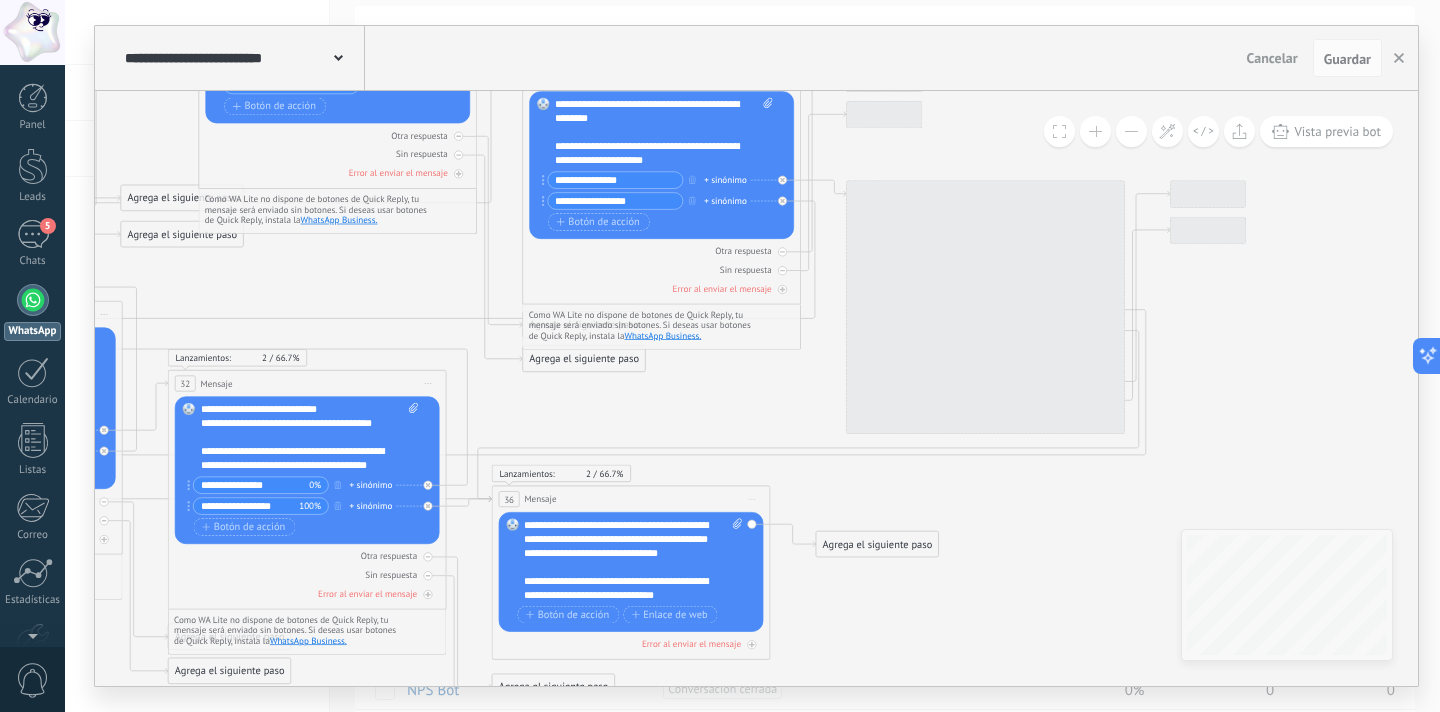 drag, startPoint x: 1036, startPoint y: 518, endPoint x: 838, endPoint y: 588, distance: 210.00952 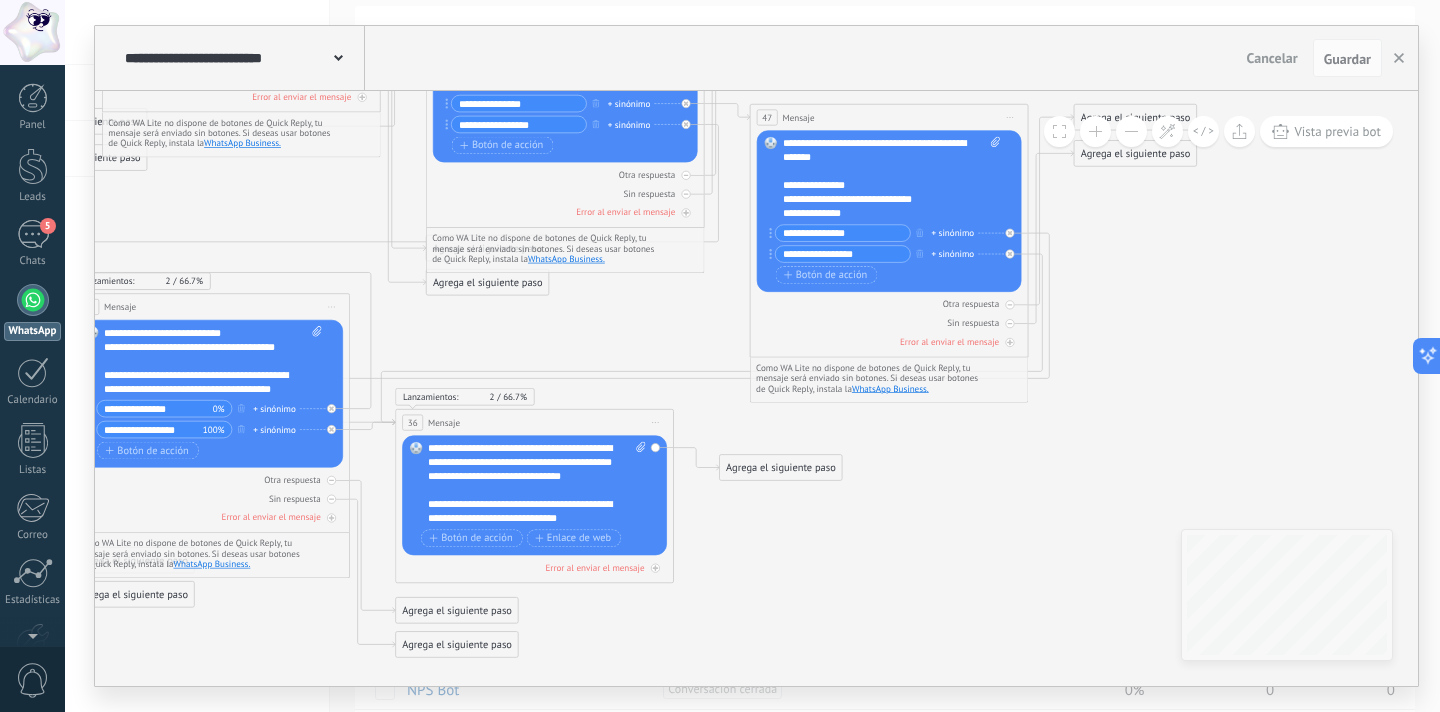 drag, startPoint x: 1008, startPoint y: 576, endPoint x: 918, endPoint y: 430, distance: 171.51093 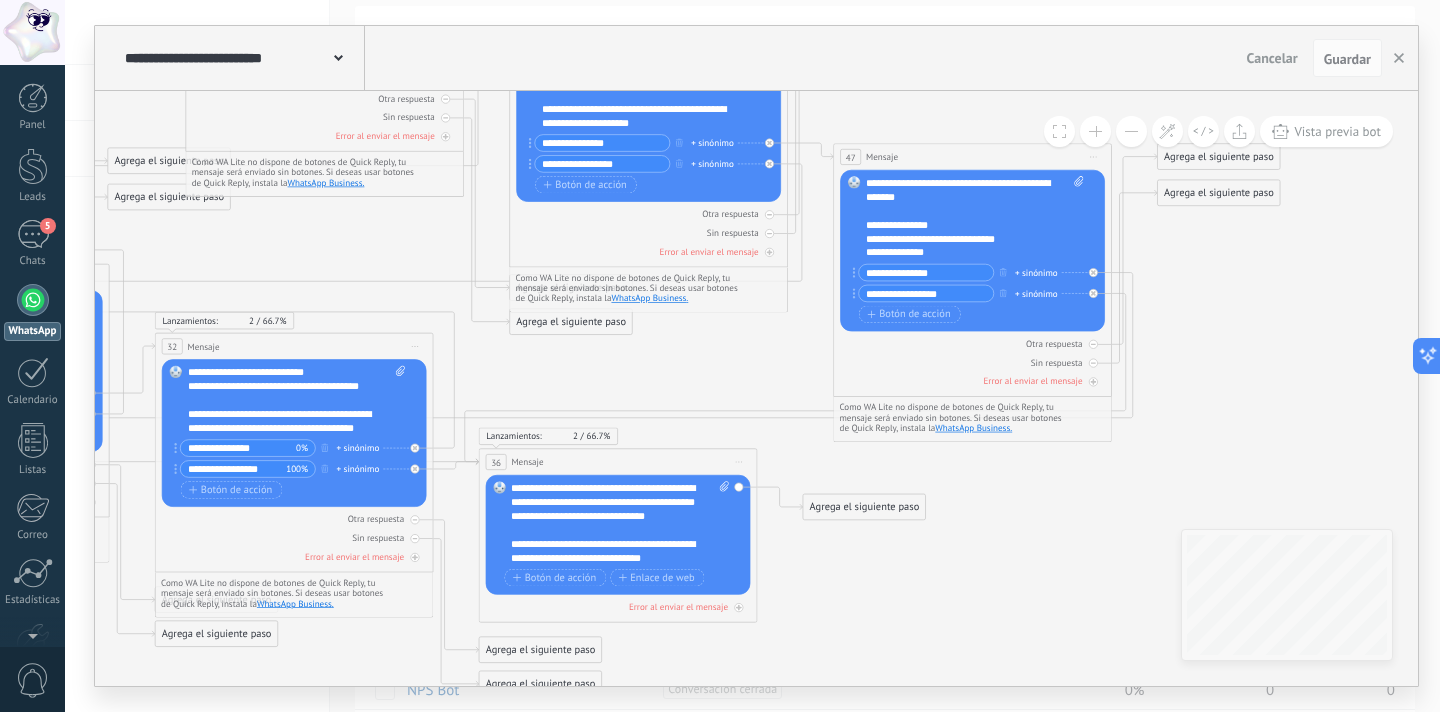 drag, startPoint x: 759, startPoint y: 525, endPoint x: 850, endPoint y: 610, distance: 124.52309 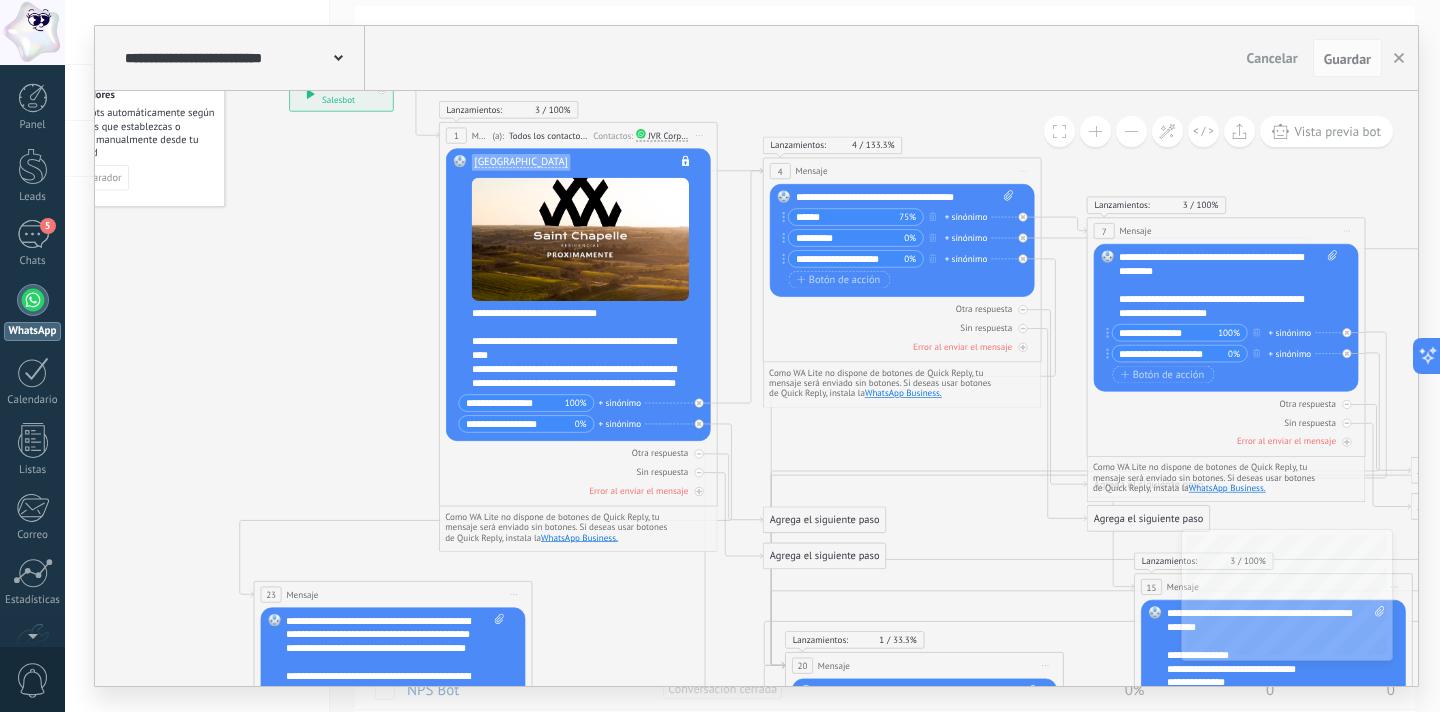 drag, startPoint x: 721, startPoint y: 504, endPoint x: 803, endPoint y: 484, distance: 84.40379 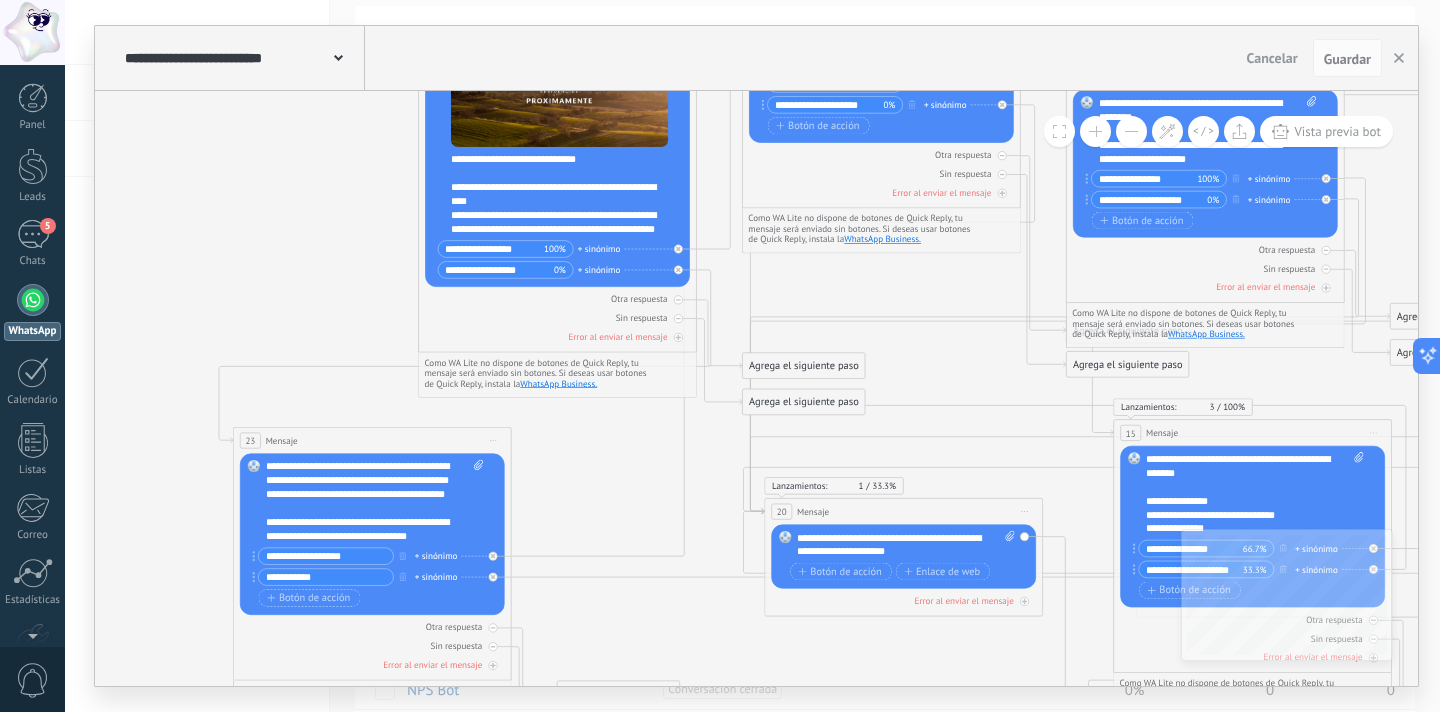 drag, startPoint x: 803, startPoint y: 484, endPoint x: 783, endPoint y: 330, distance: 155.29327 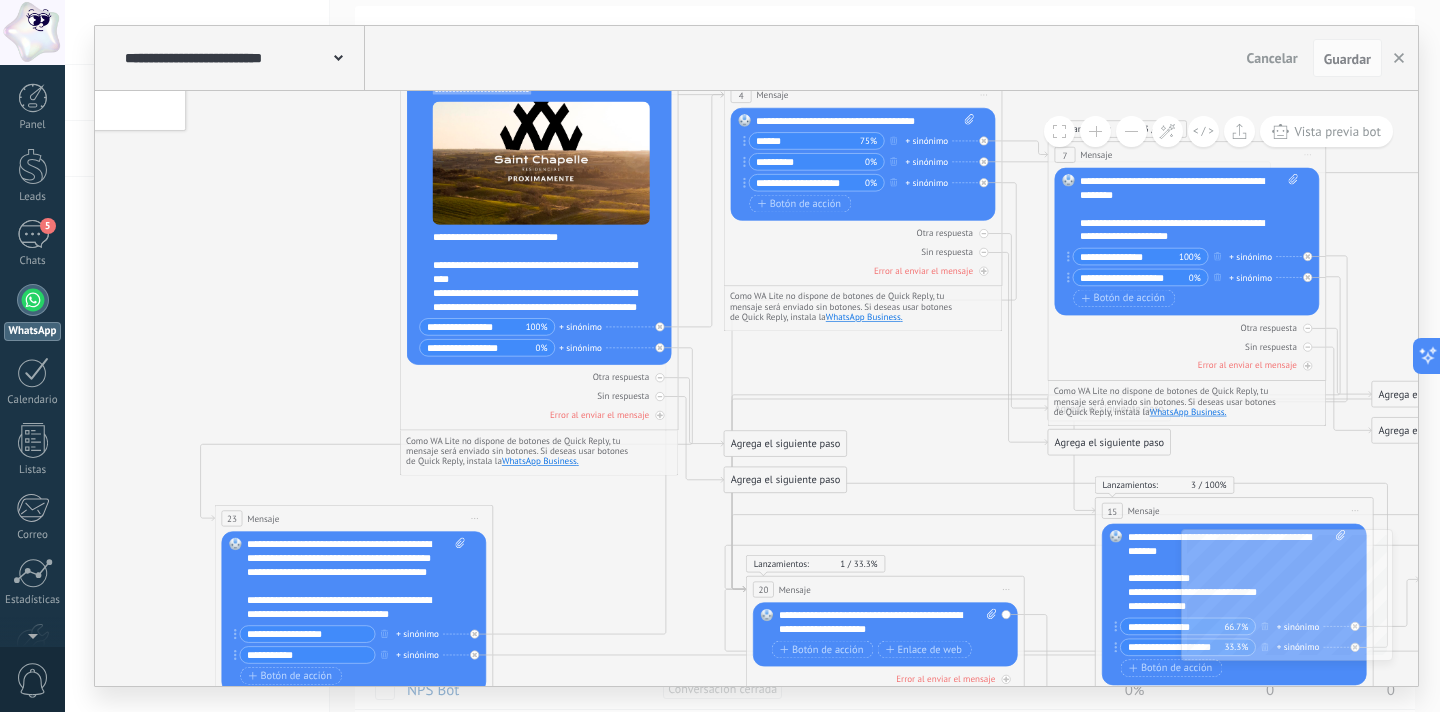 drag, startPoint x: 783, startPoint y: 330, endPoint x: 764, endPoint y: 408, distance: 80.280754 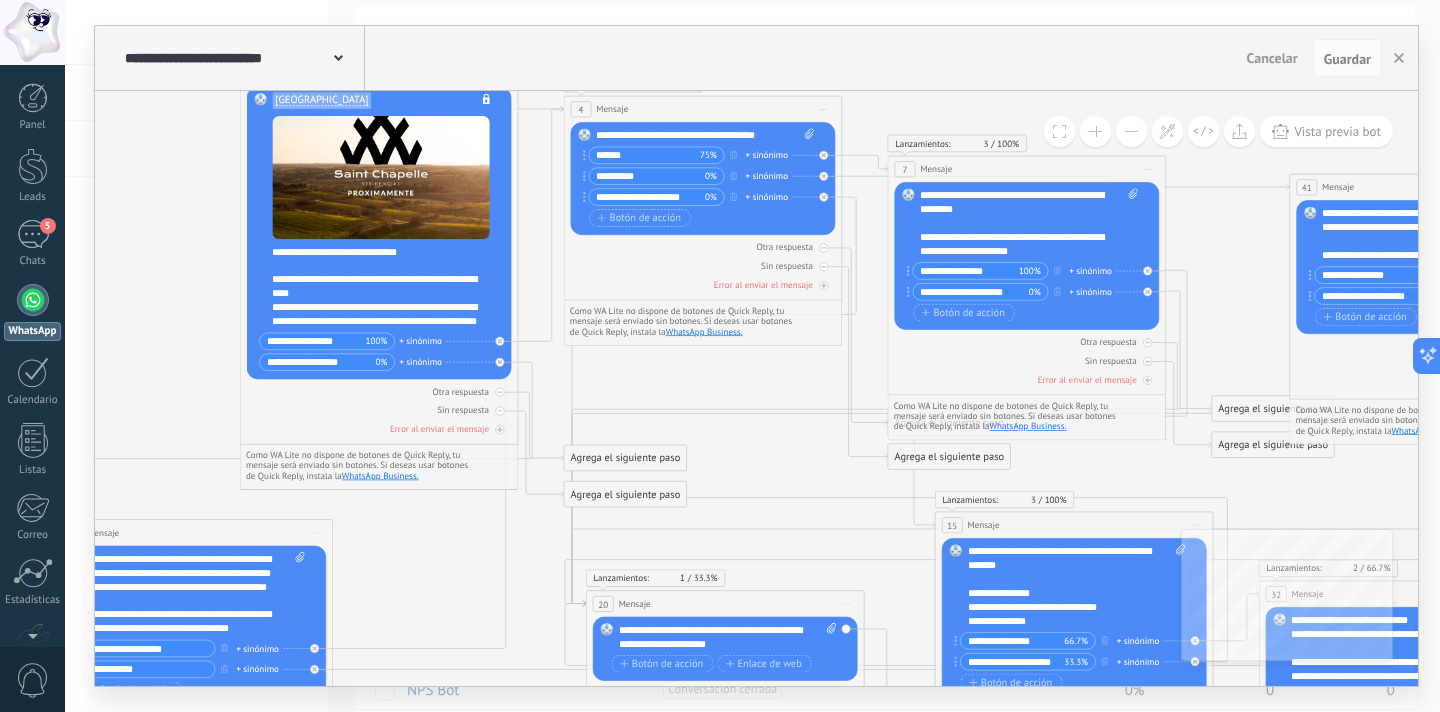 drag, startPoint x: 849, startPoint y: 420, endPoint x: 685, endPoint y: 432, distance: 164.43843 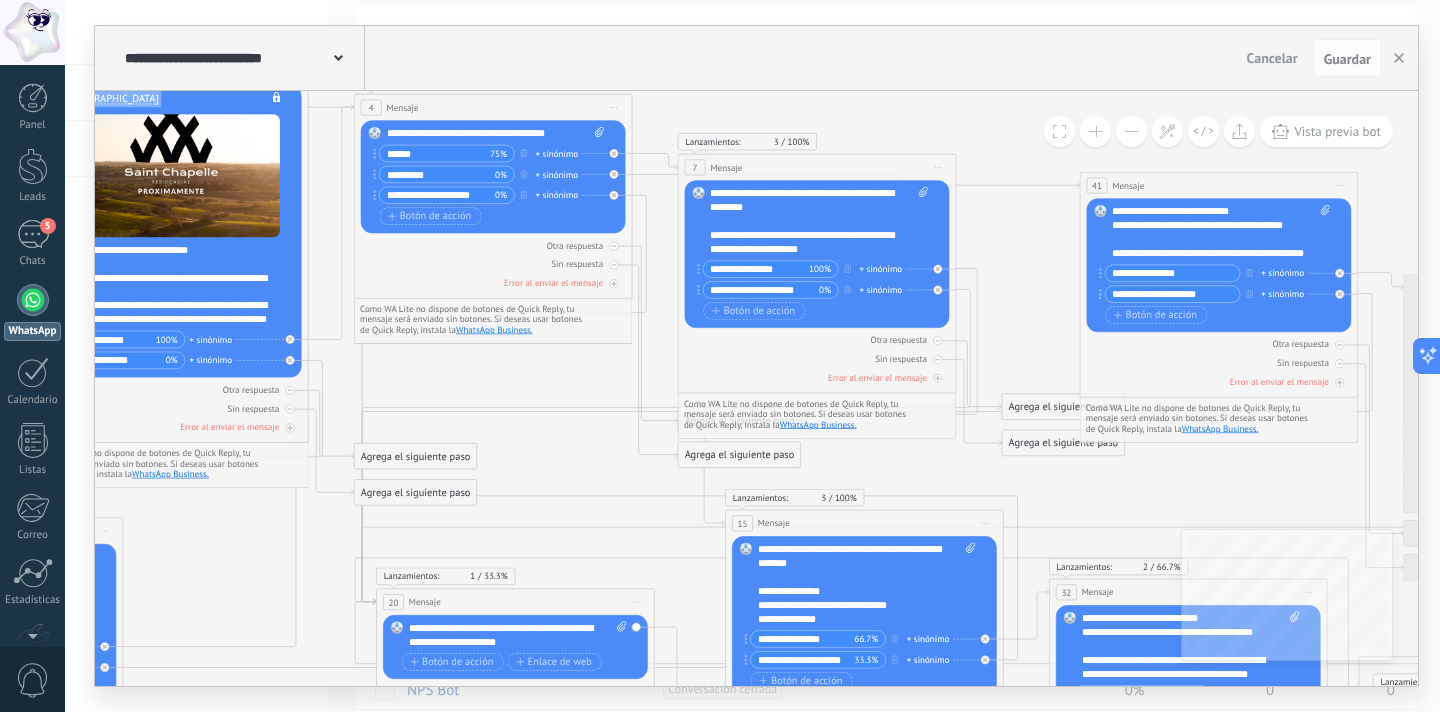 drag, startPoint x: 815, startPoint y: 419, endPoint x: 605, endPoint y: 418, distance: 210.00238 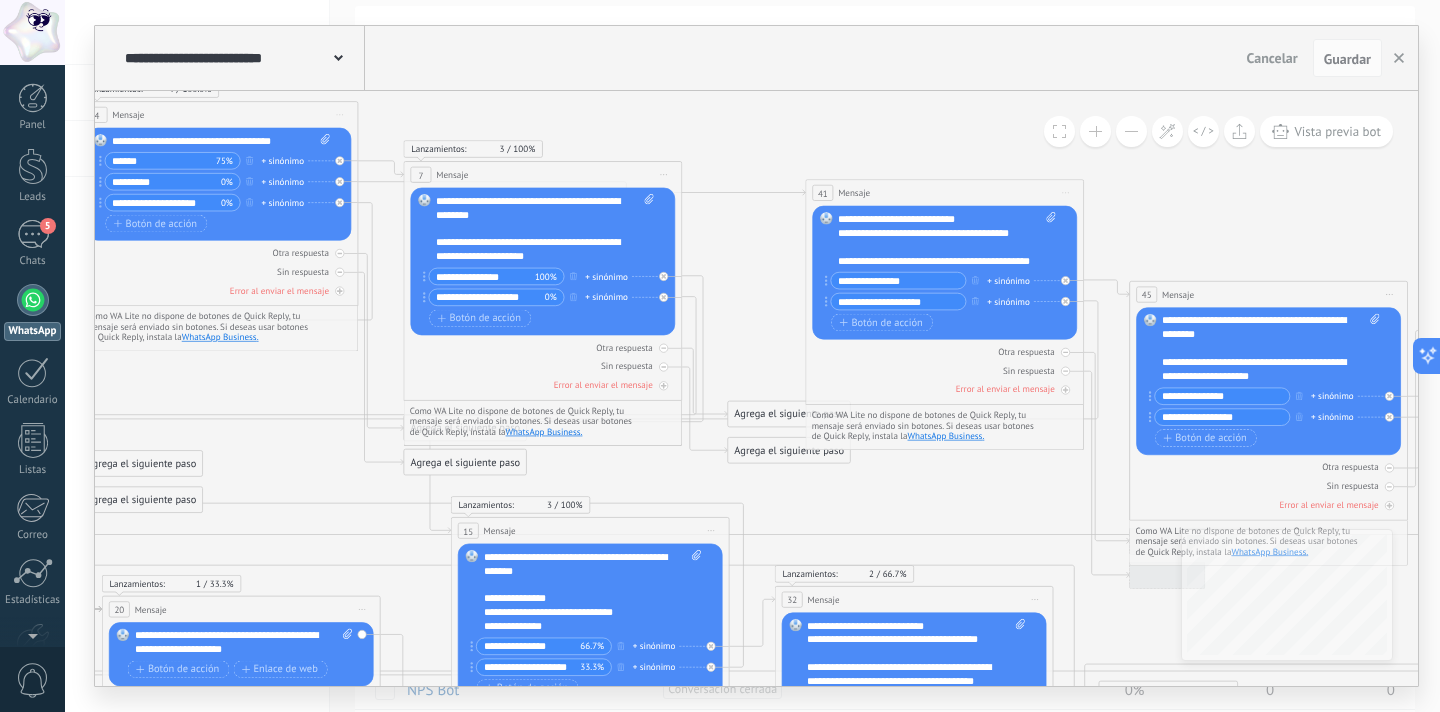 drag, startPoint x: 993, startPoint y: 344, endPoint x: 520, endPoint y: 370, distance: 473.71405 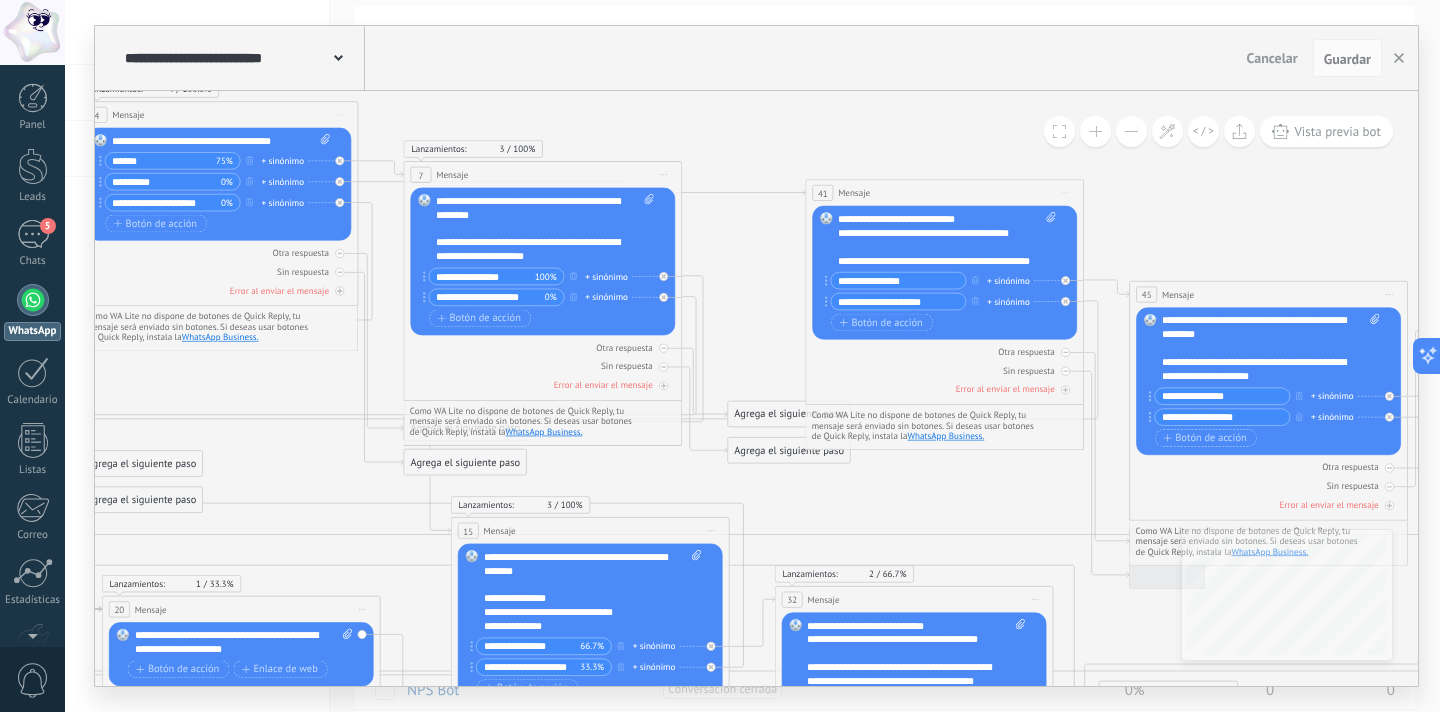 click 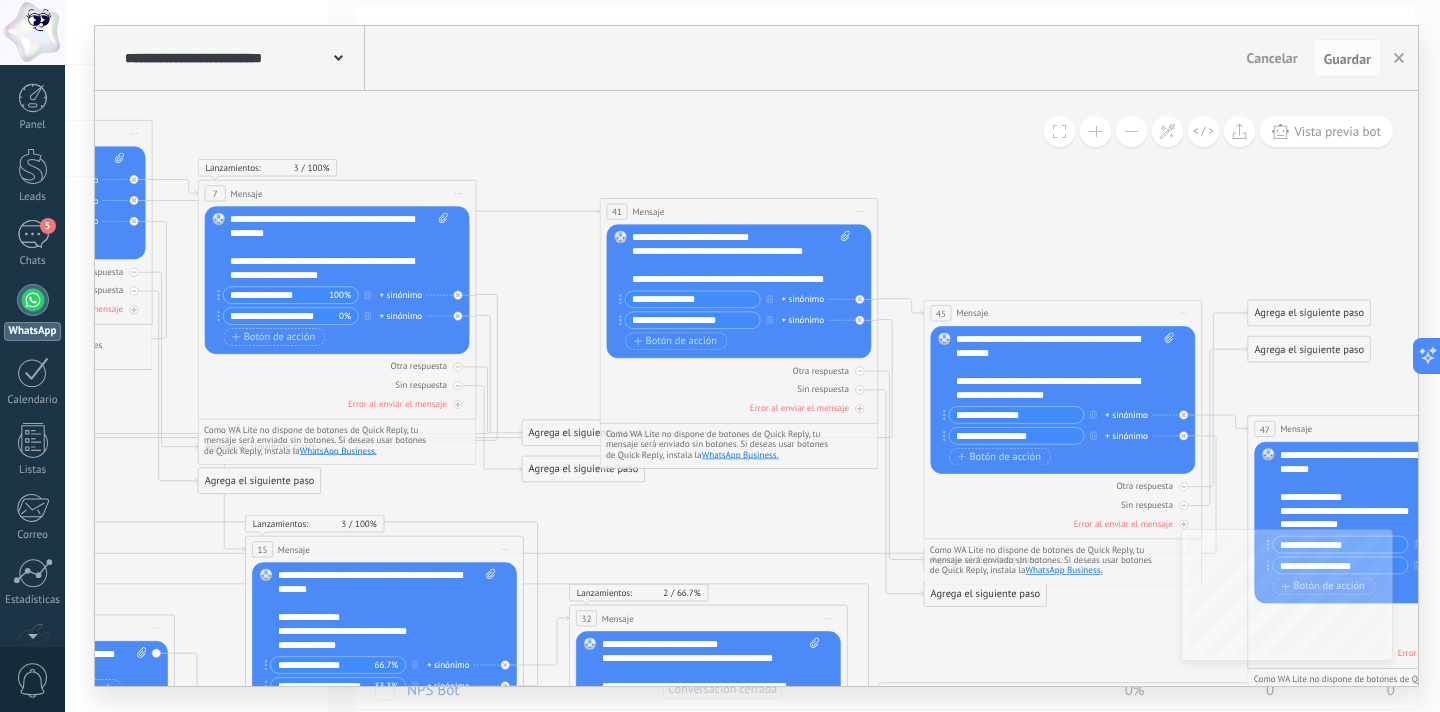 drag, startPoint x: 1050, startPoint y: 202, endPoint x: 1087, endPoint y: 221, distance: 41.59327 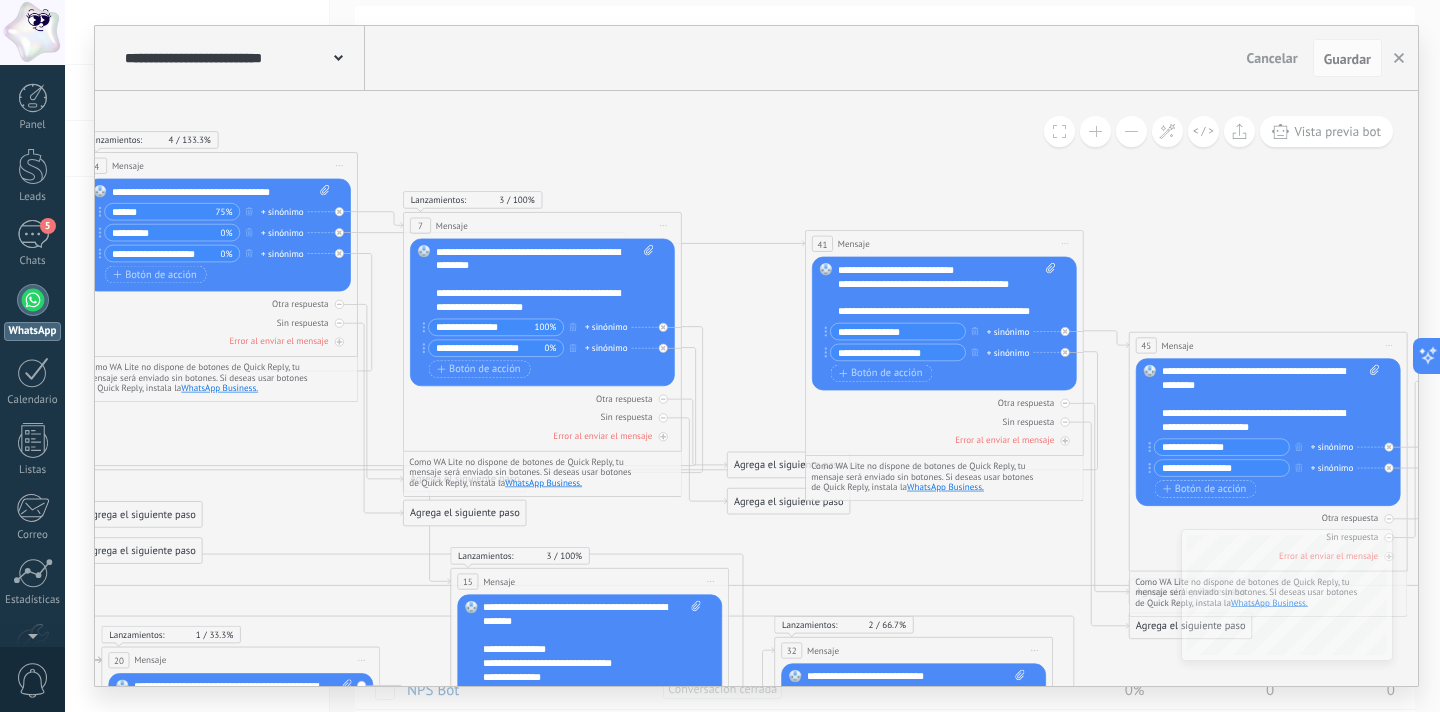 drag, startPoint x: 510, startPoint y: 133, endPoint x: 704, endPoint y: 147, distance: 194.5045 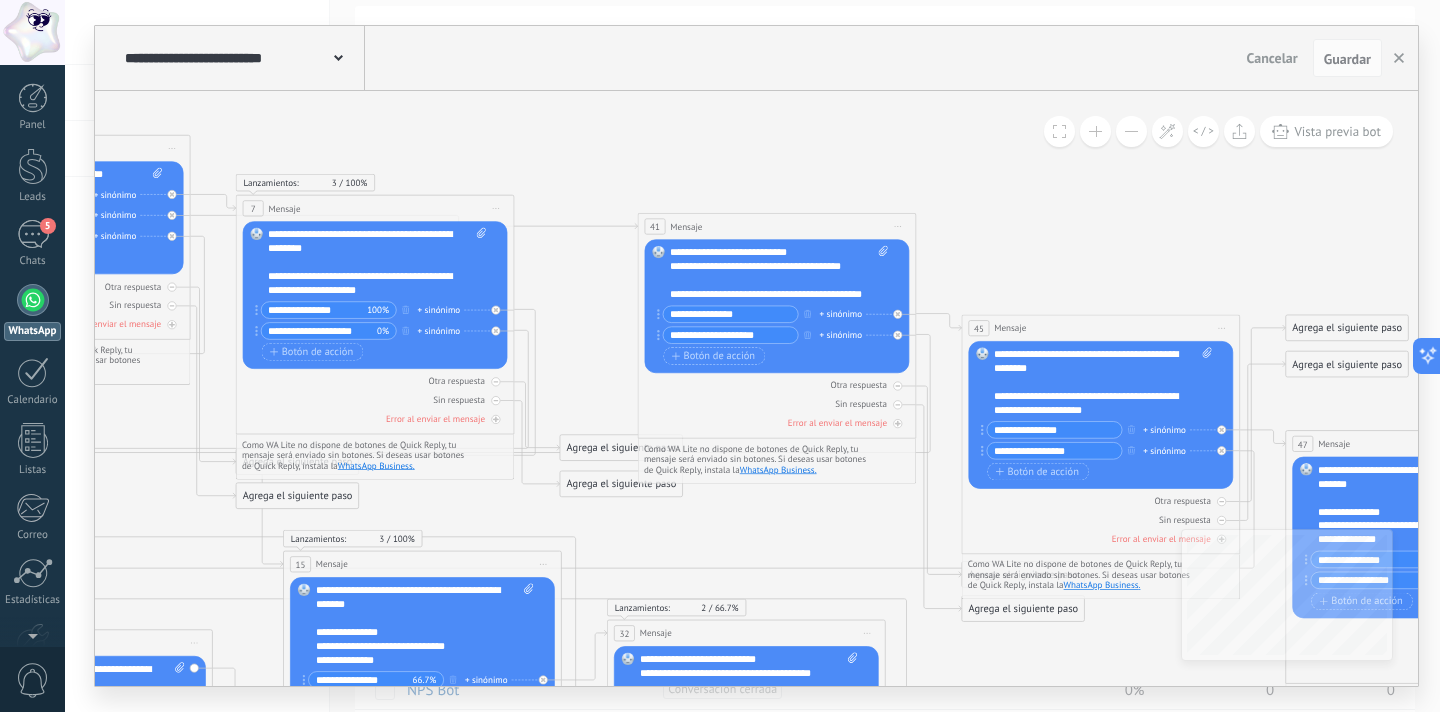 drag, startPoint x: 776, startPoint y: 166, endPoint x: 565, endPoint y: 140, distance: 212.59586 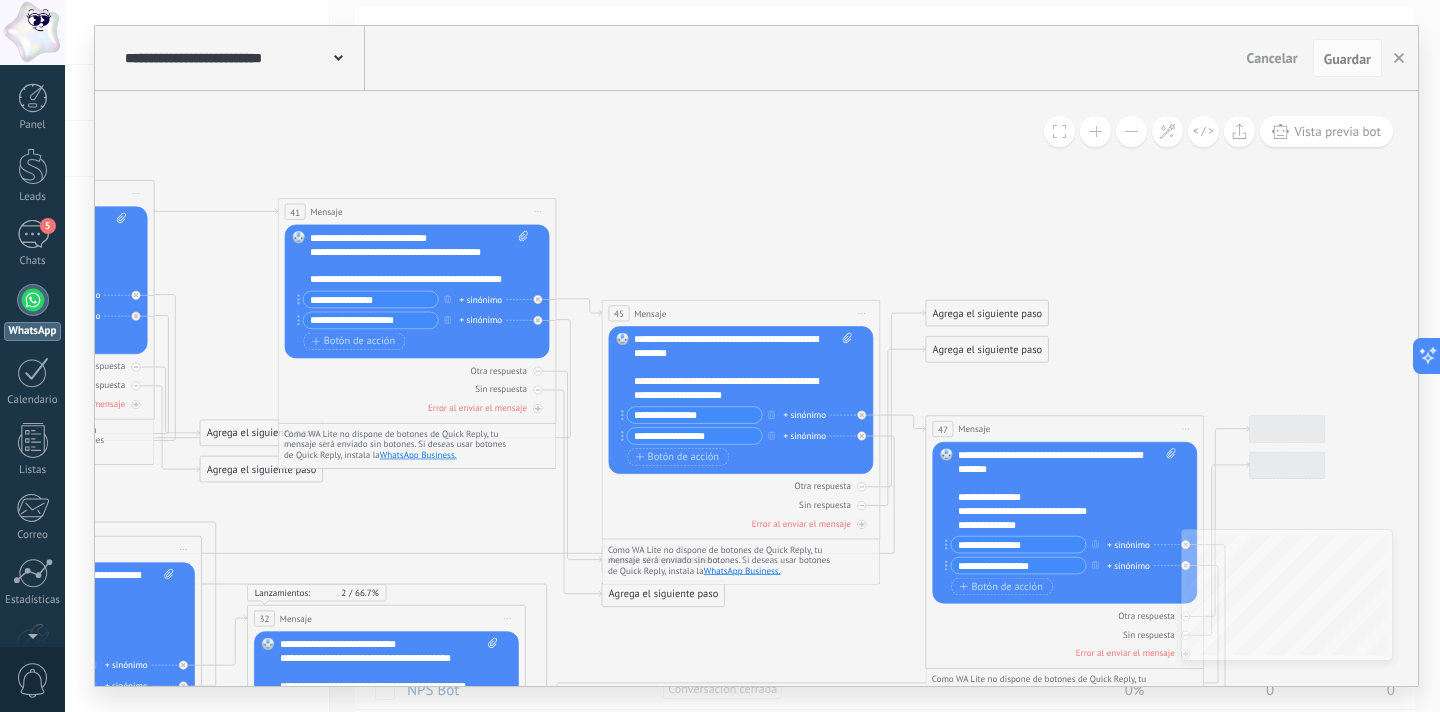 drag, startPoint x: 954, startPoint y: 195, endPoint x: 605, endPoint y: 186, distance: 349.11603 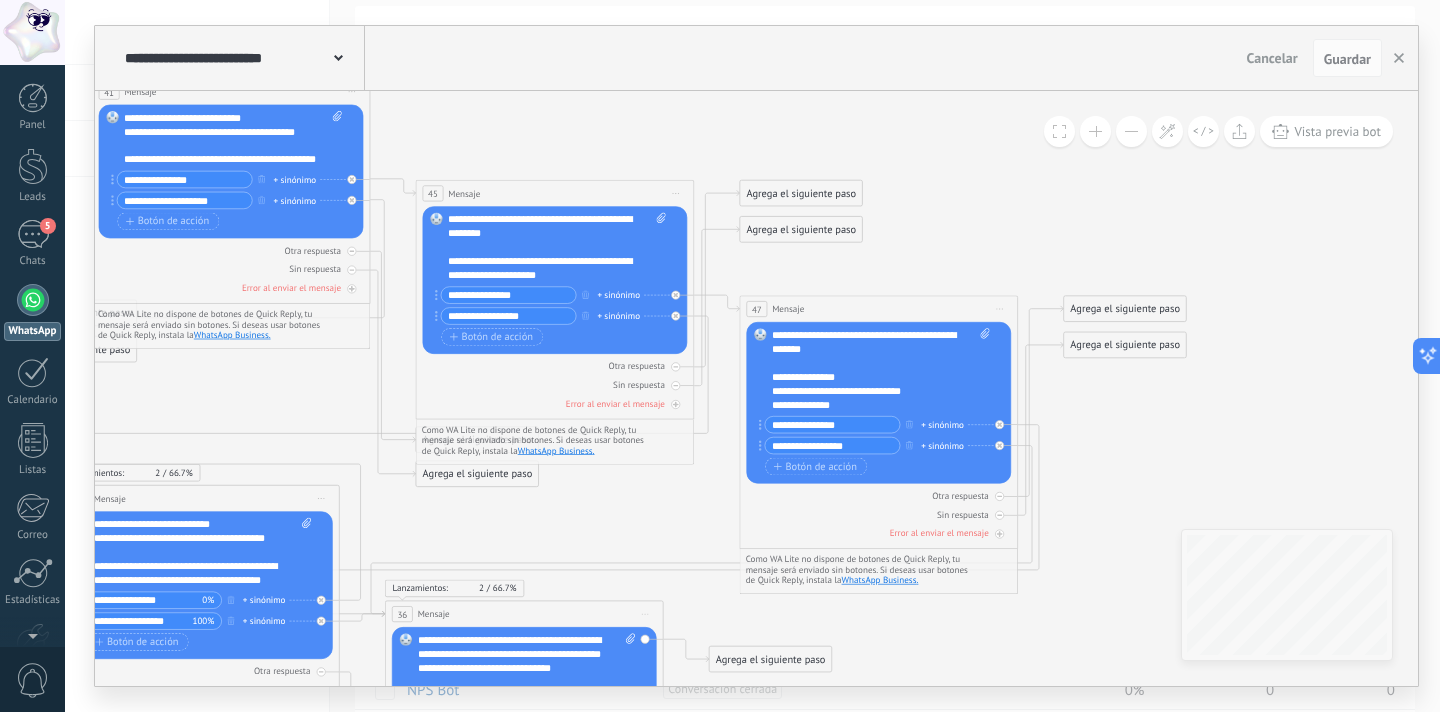 drag, startPoint x: 787, startPoint y: 246, endPoint x: 602, endPoint y: 127, distance: 219.96819 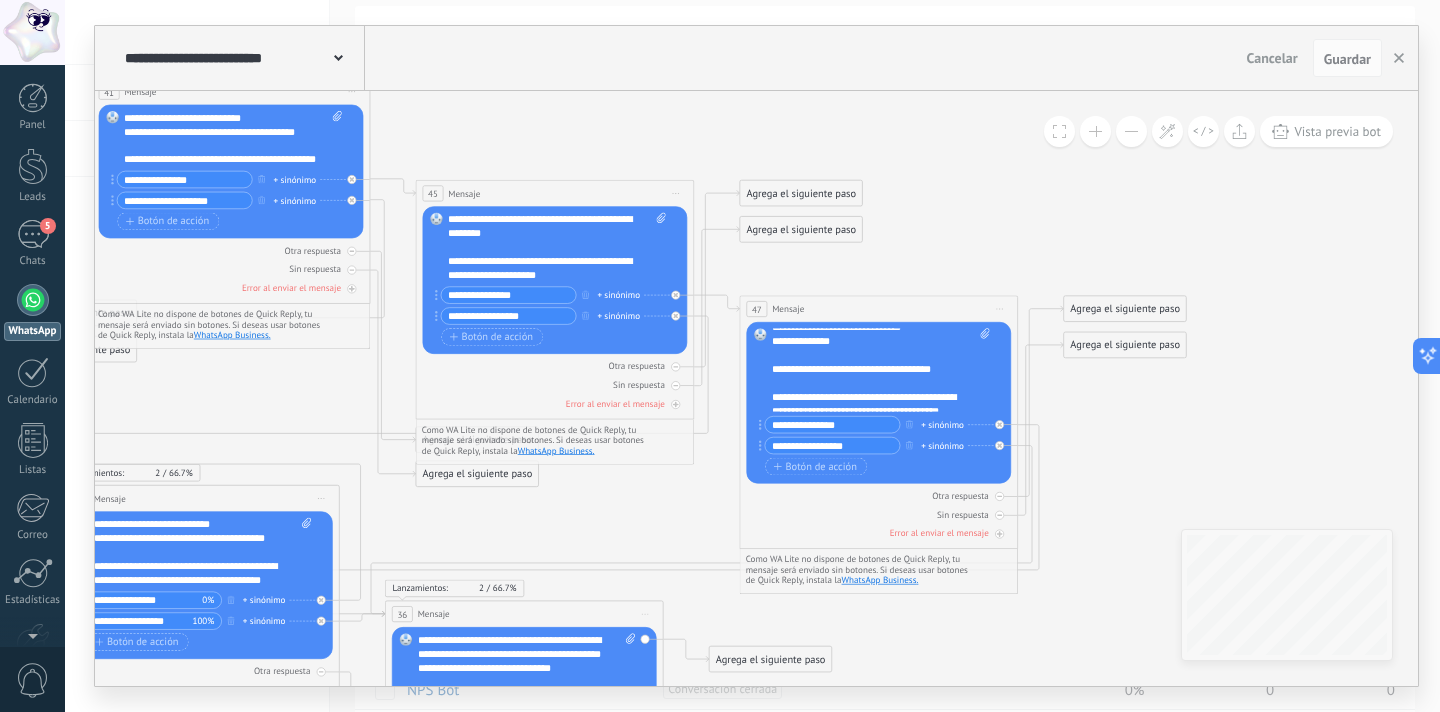 scroll, scrollTop: 100, scrollLeft: 0, axis: vertical 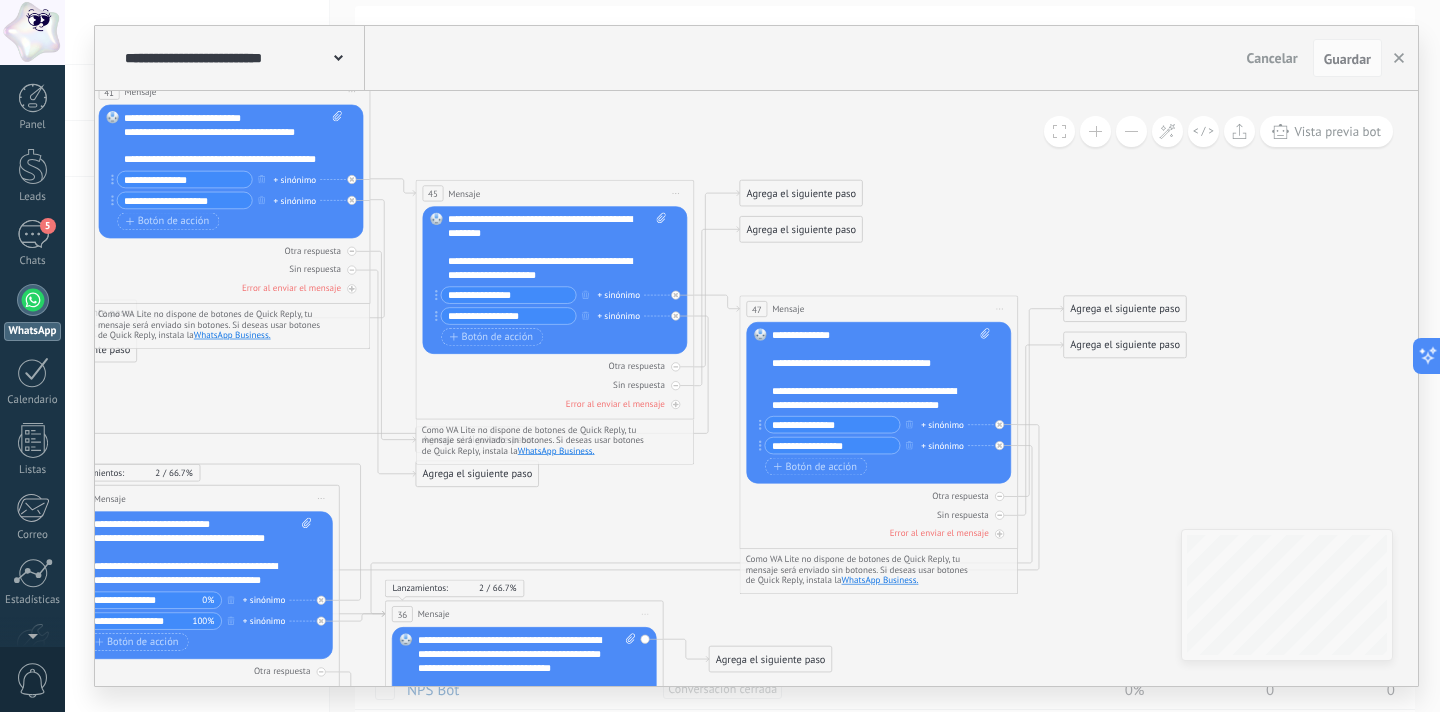 click at bounding box center (982, 370) 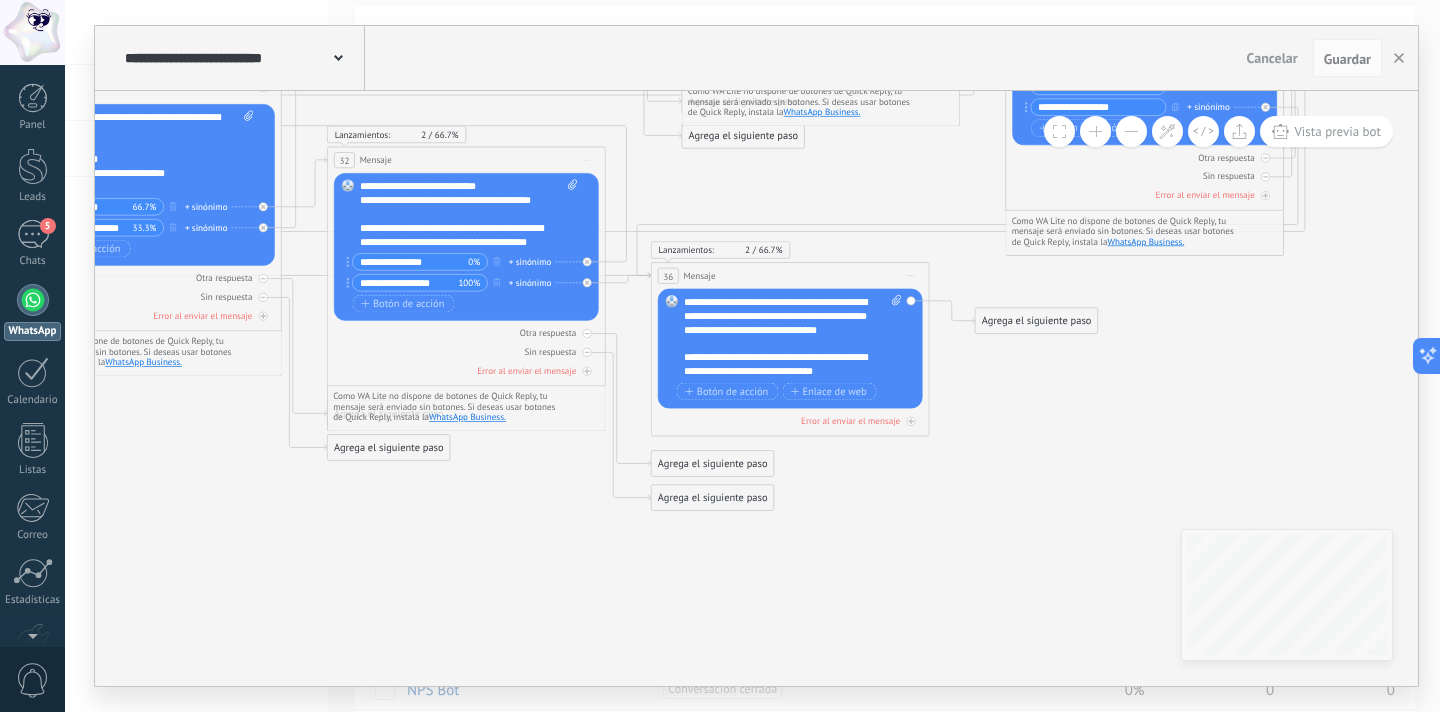 drag, startPoint x: 779, startPoint y: 619, endPoint x: 1147, endPoint y: 289, distance: 494.2914 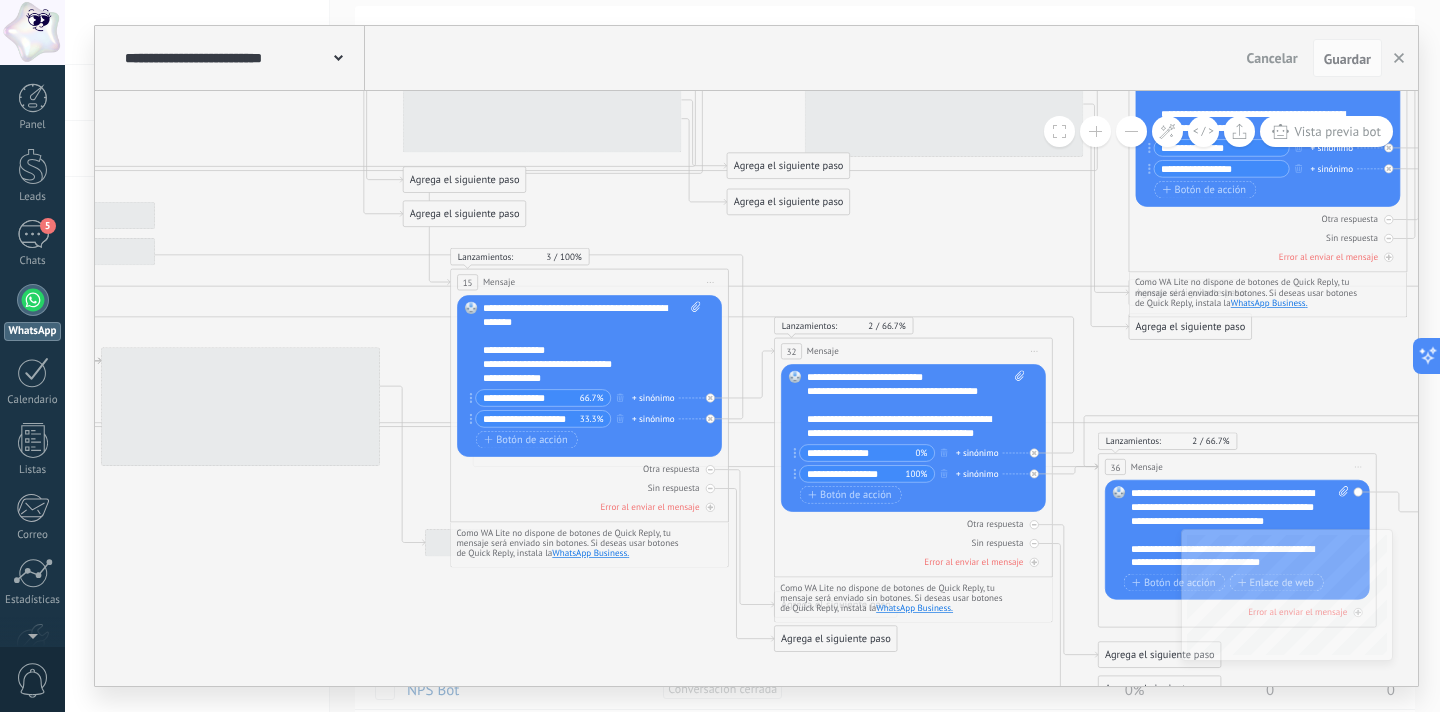drag, startPoint x: 344, startPoint y: 424, endPoint x: 678, endPoint y: 673, distance: 416.6017 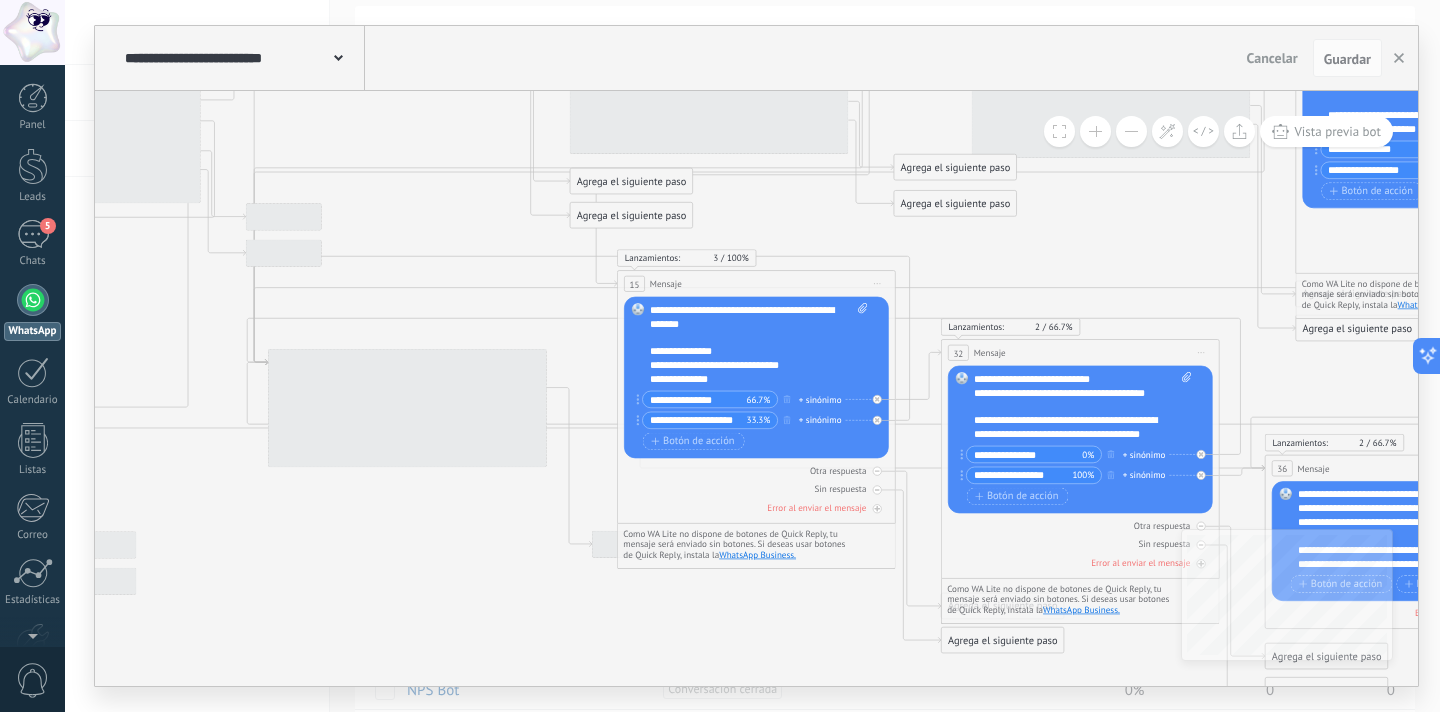 drag, startPoint x: 259, startPoint y: 492, endPoint x: 418, endPoint y: 496, distance: 159.05031 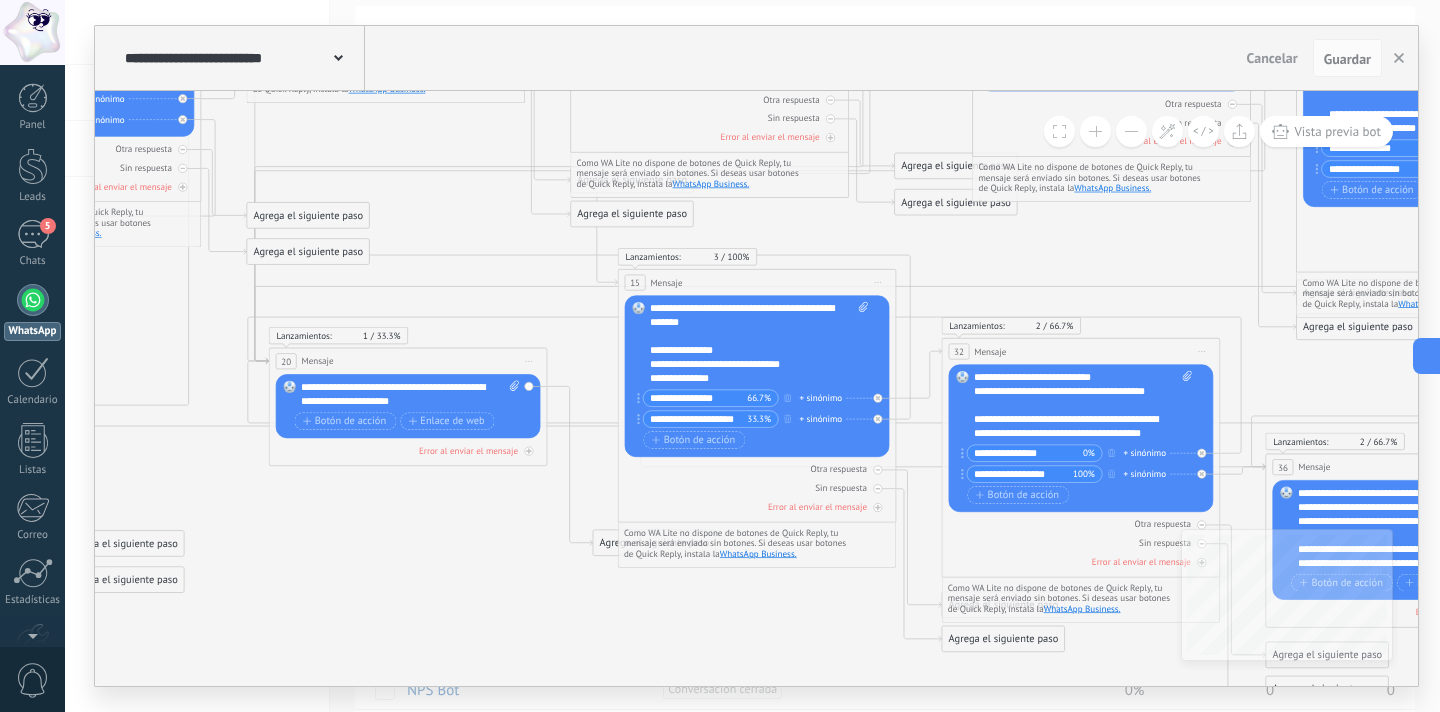click on "20
Mensaje
*******
(a):
Todos los contactos - canales seleccionados
Todos los contactos - canales seleccionados
Todos los contactos - canal primario
Contacto principal - canales seleccionados
Contacto principal - canal primario
Todos los contactos - canales seleccionados
Todos los contactos - canales seleccionados
Todos los contactos - canal primario
Contacto principal - canales seleccionados" at bounding box center (407, 361) 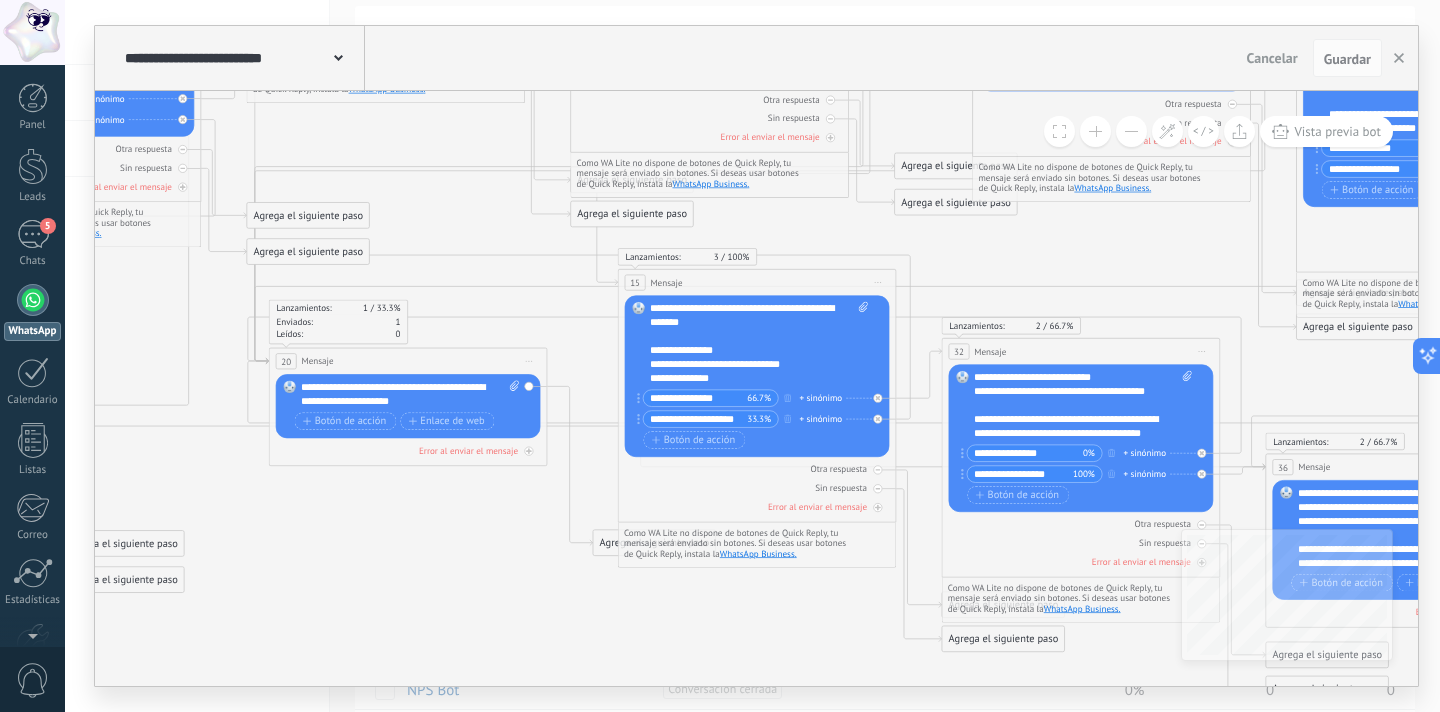 click on "**********" at bounding box center (410, 394) 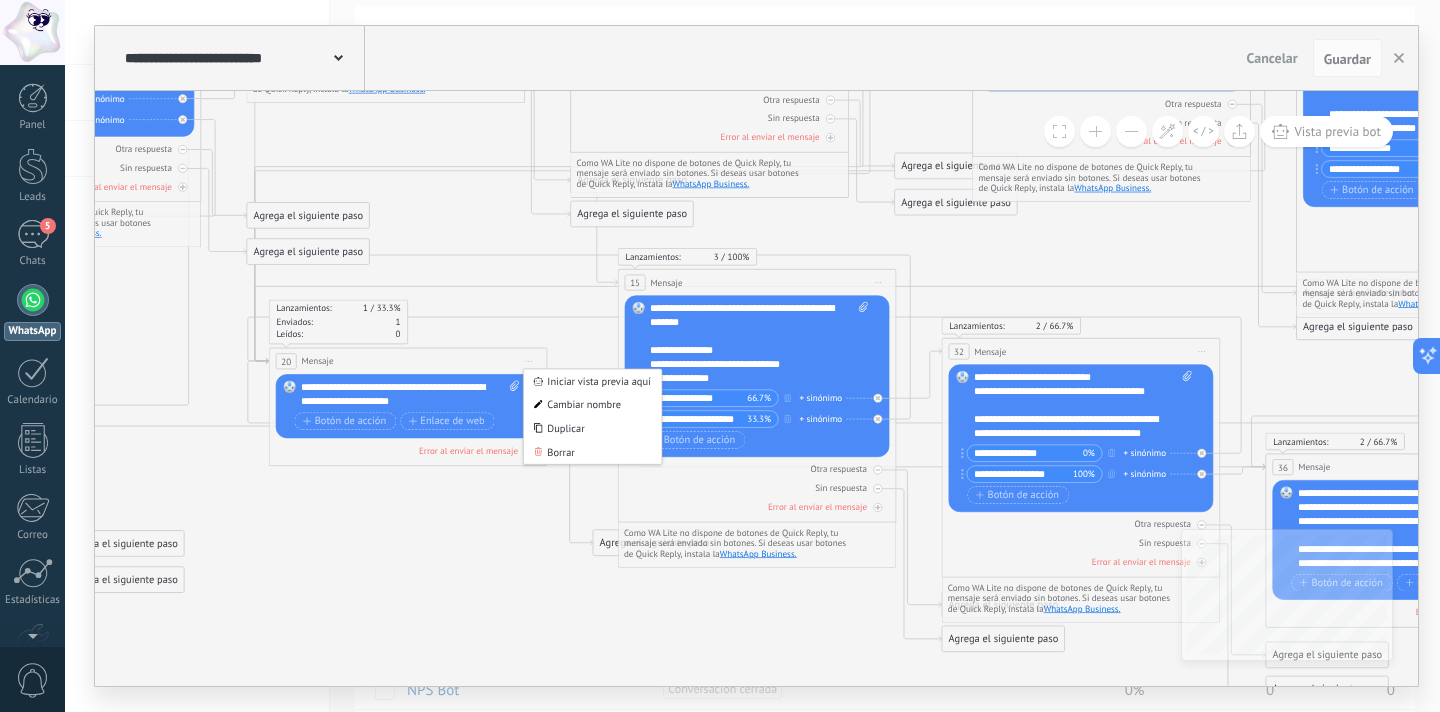 click 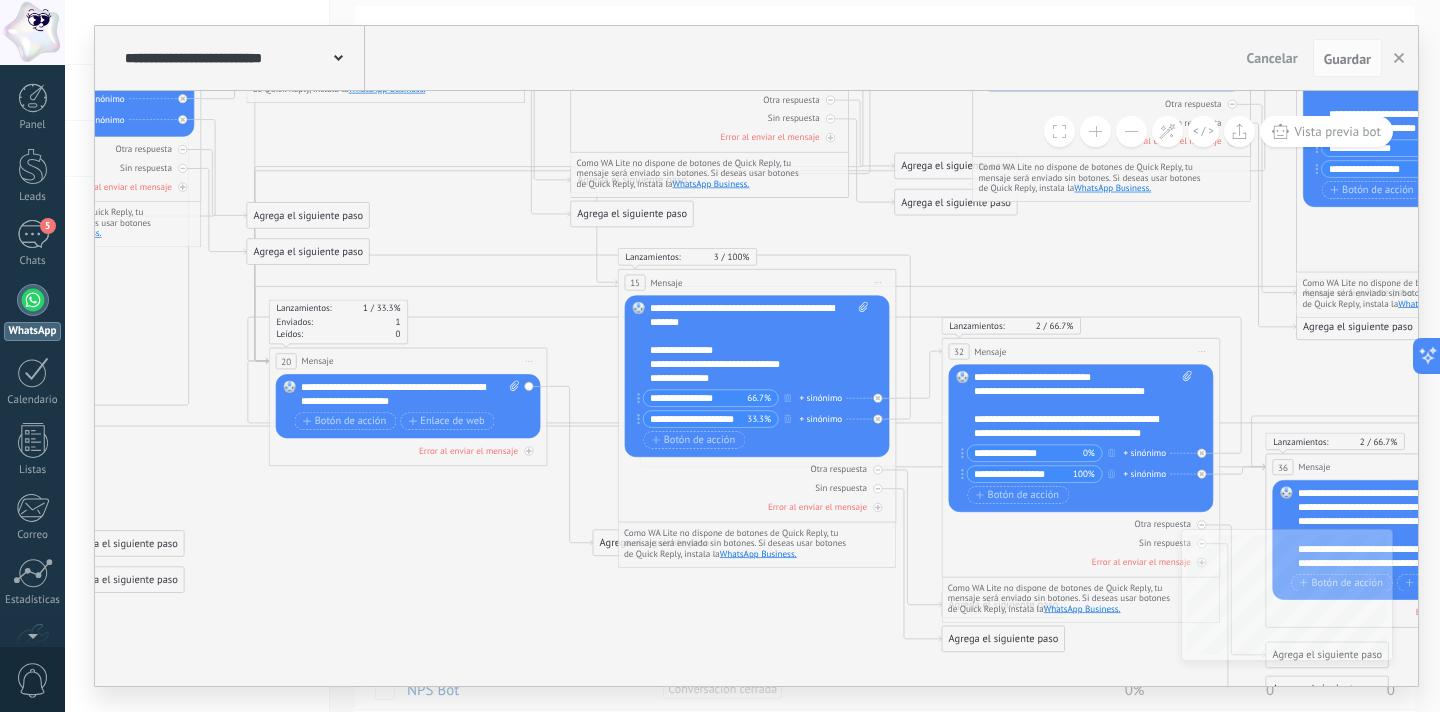 click on "Iniciar vista previa aquí
Cambiar nombre
Duplicar
[GEOGRAPHIC_DATA]" at bounding box center [529, 361] 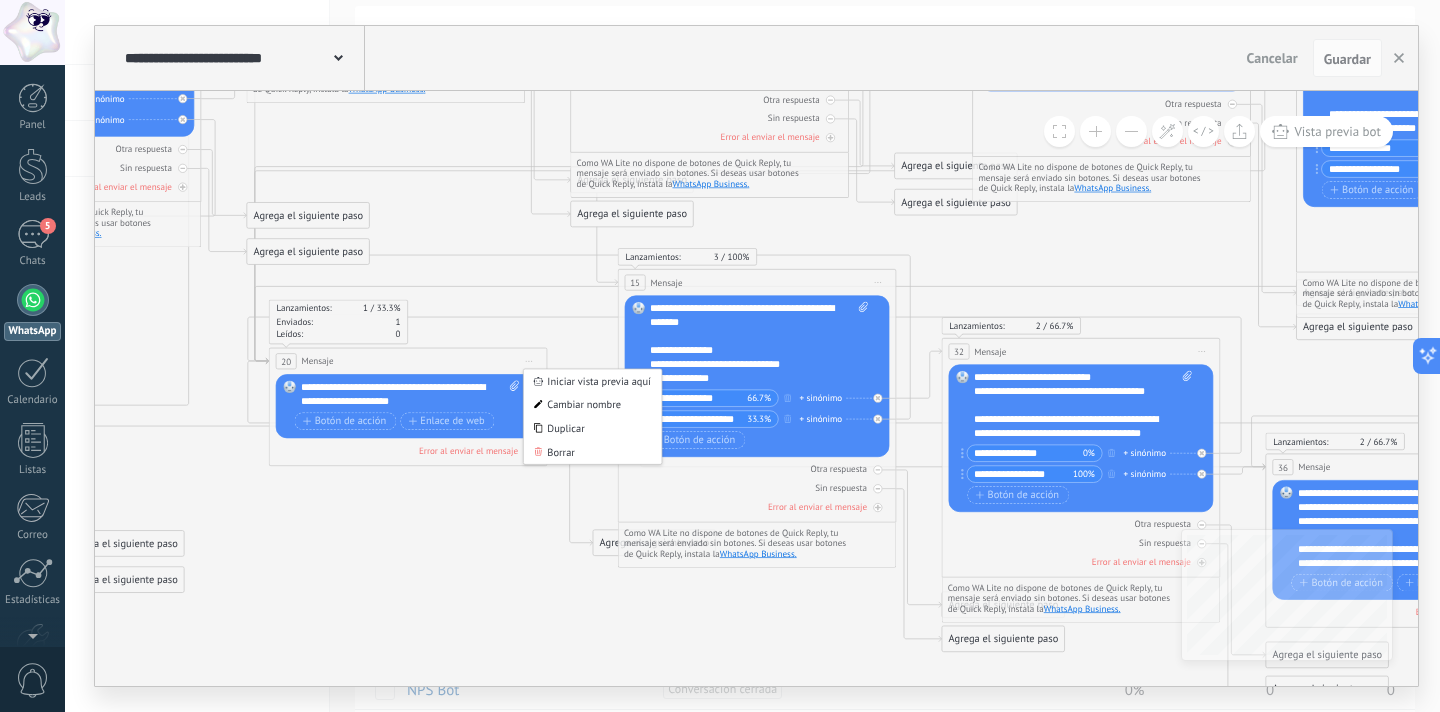 click 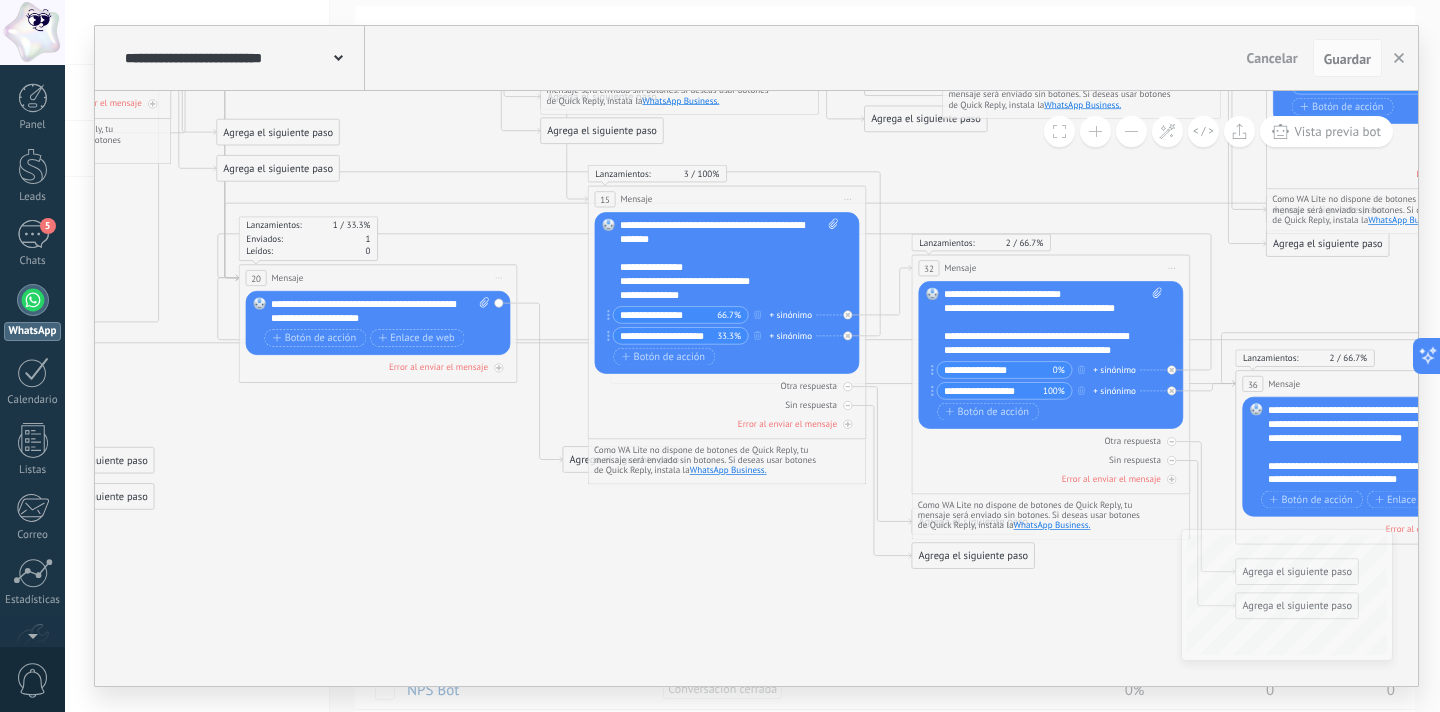 drag, startPoint x: 526, startPoint y: 537, endPoint x: 487, endPoint y: 448, distance: 97.16995 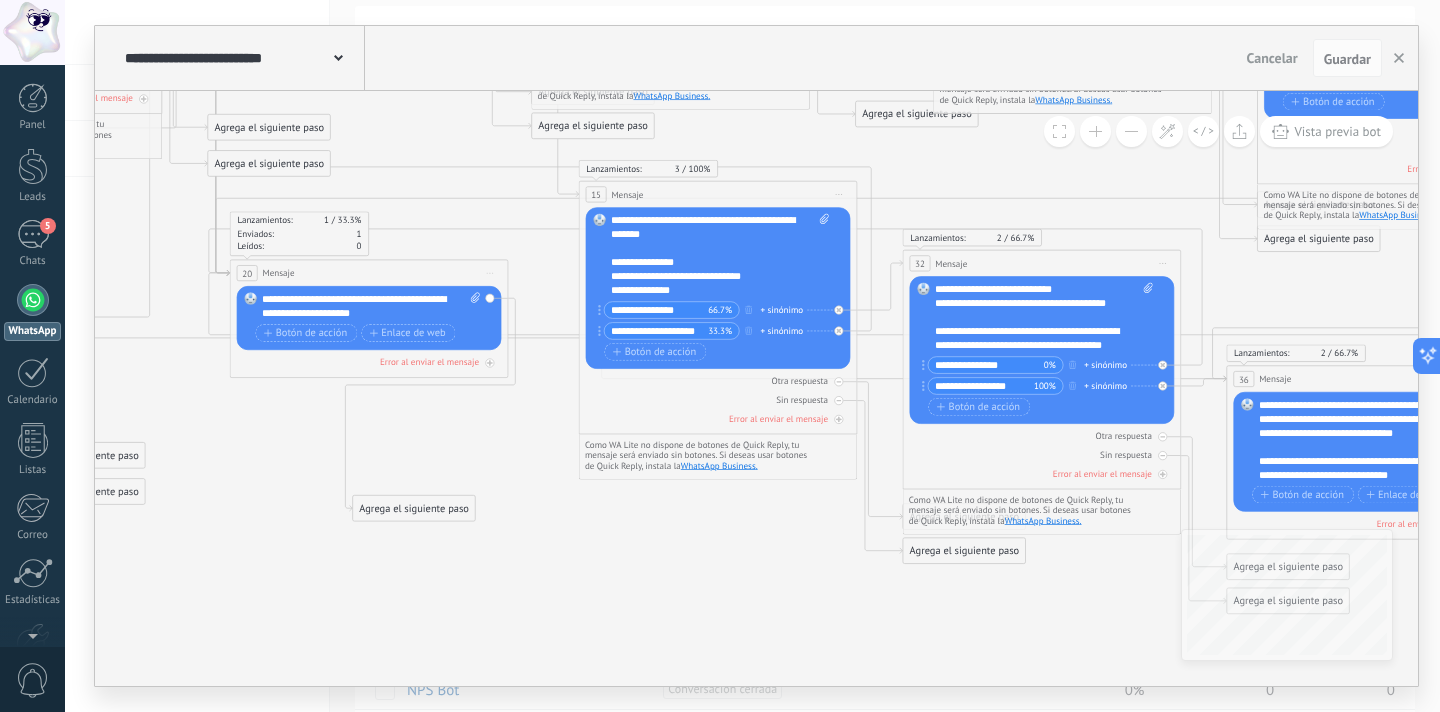 drag, startPoint x: 570, startPoint y: 456, endPoint x: 369, endPoint y: 509, distance: 207.87015 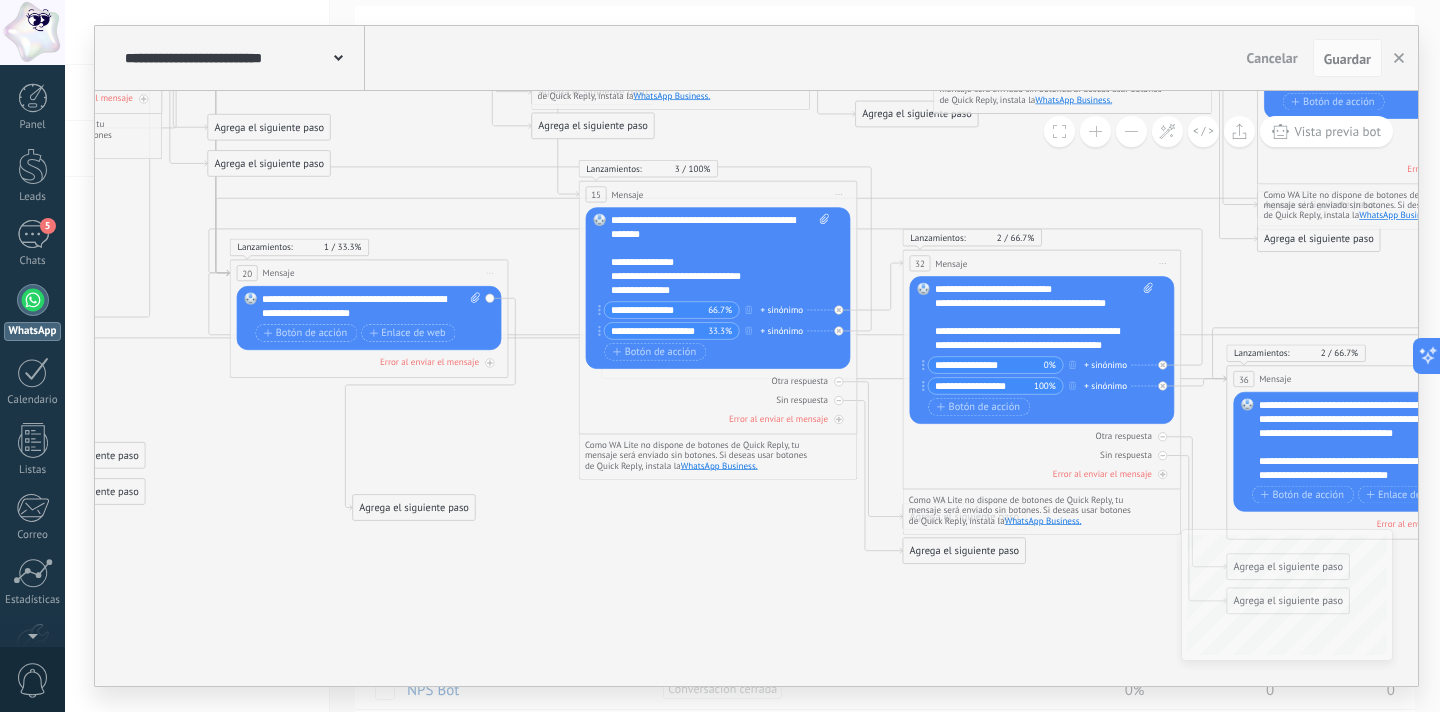 click on "Agrega el siguiente paso" at bounding box center (414, 507) 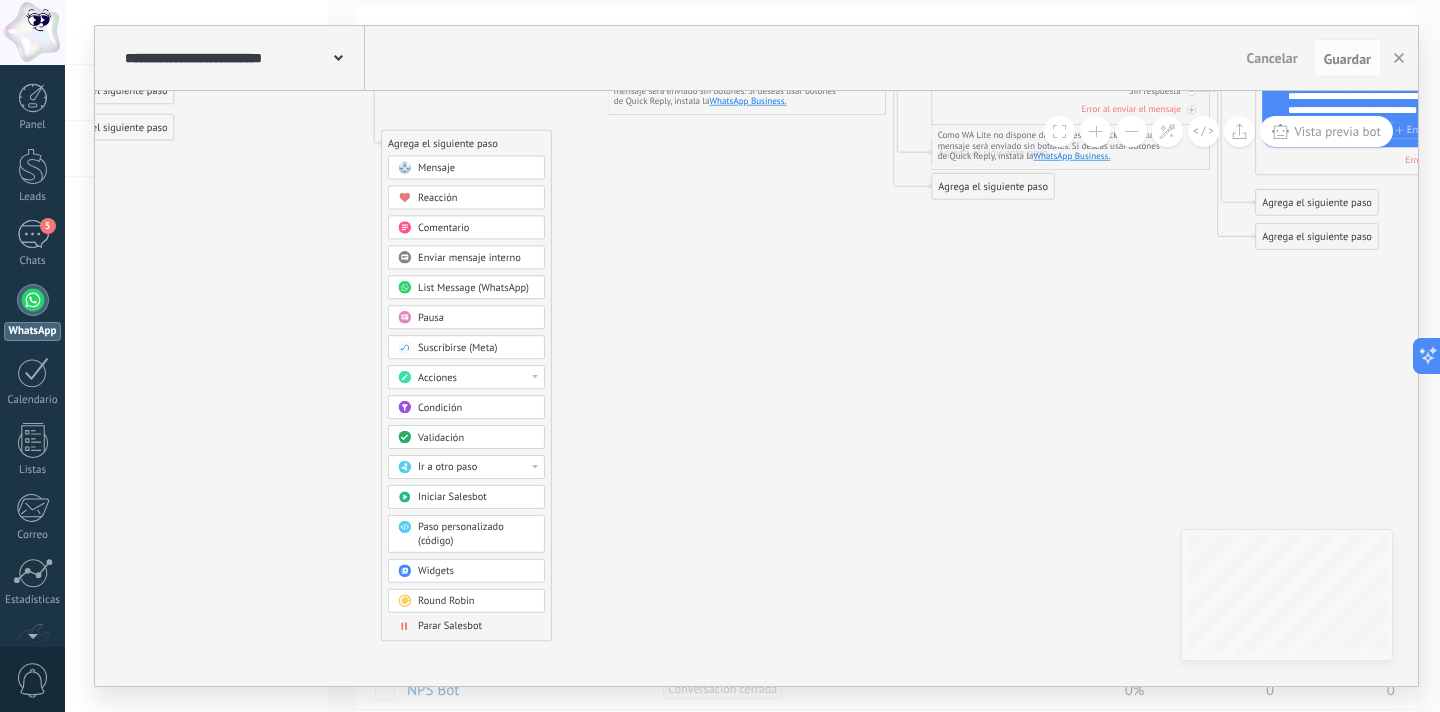 click on "Acciones" at bounding box center [476, 378] 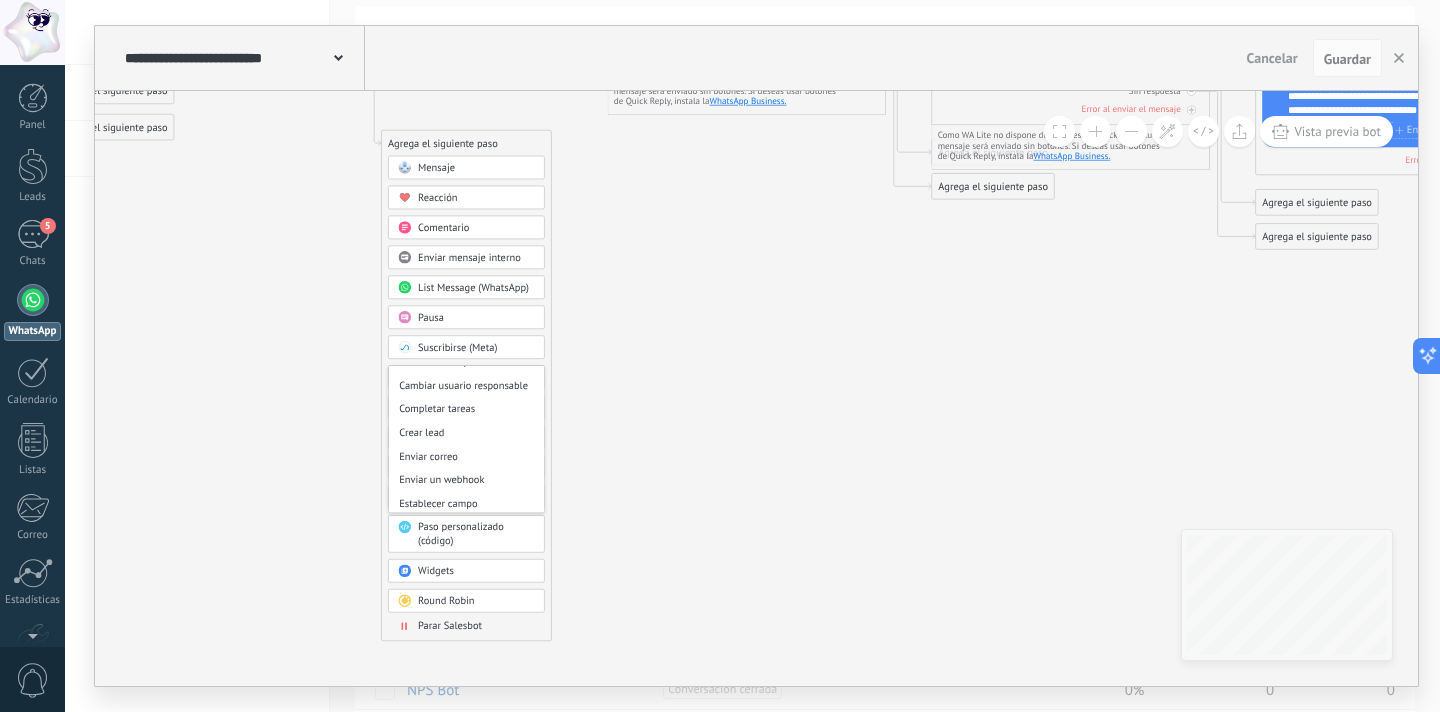 scroll, scrollTop: 266, scrollLeft: 0, axis: vertical 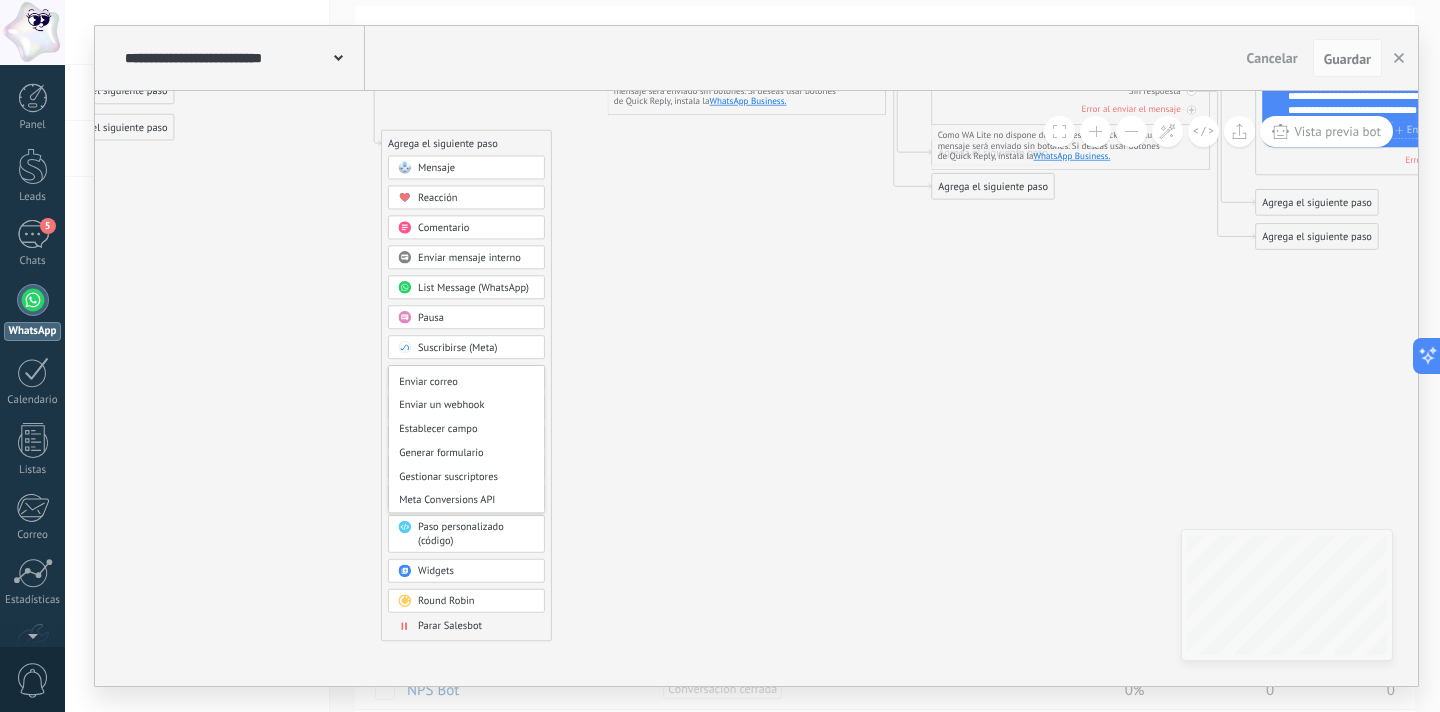 click 